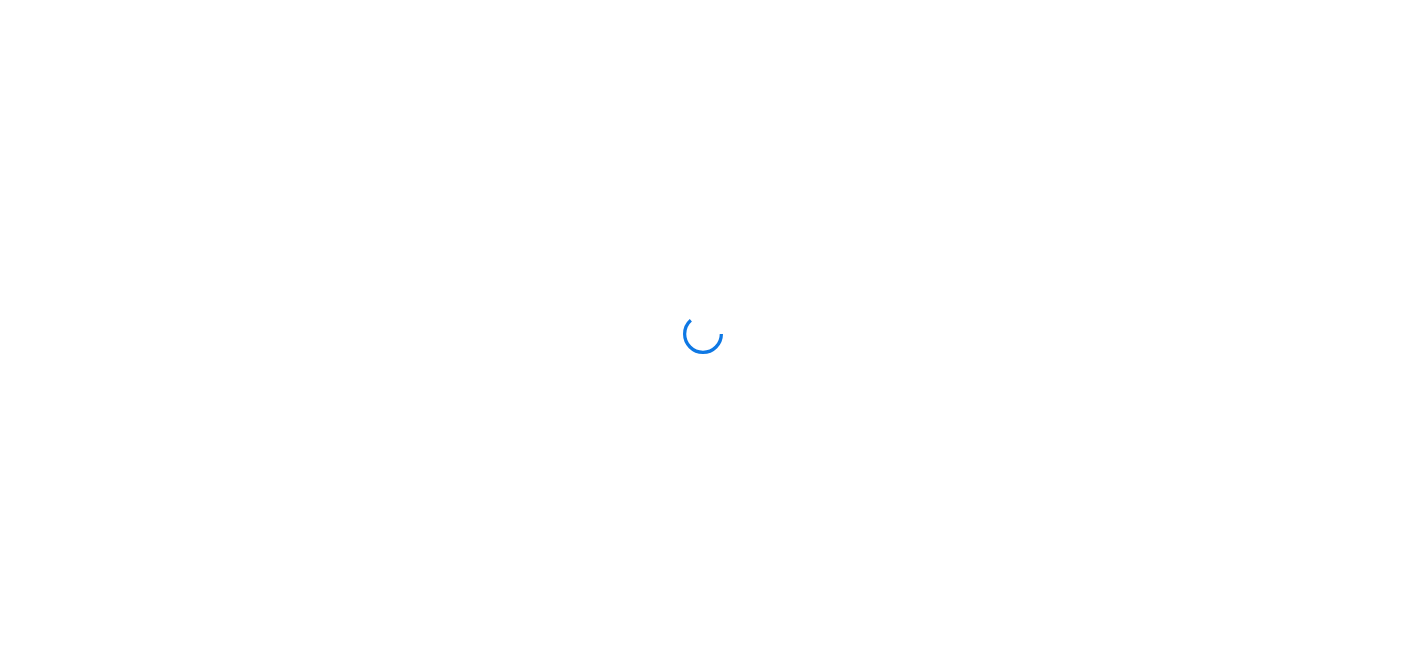 scroll, scrollTop: 0, scrollLeft: 0, axis: both 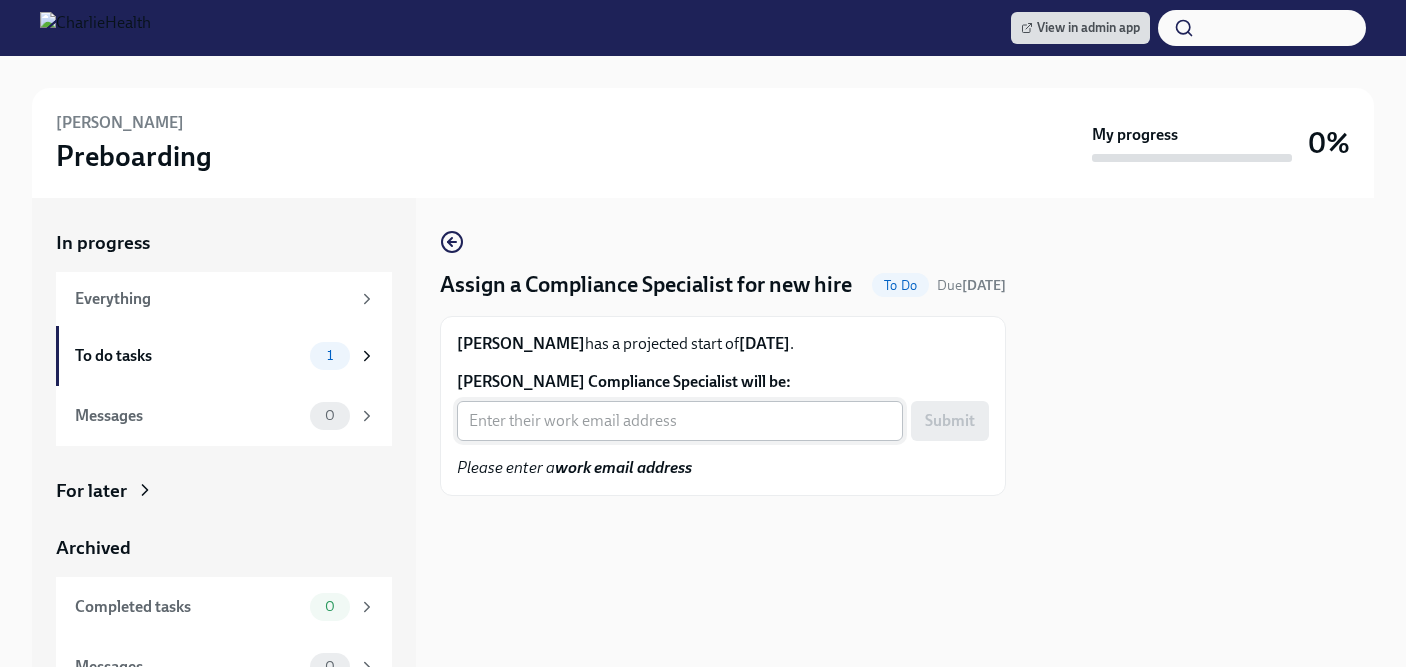 click on "[PERSON_NAME] Compliance Specialist will be:" at bounding box center (680, 421) 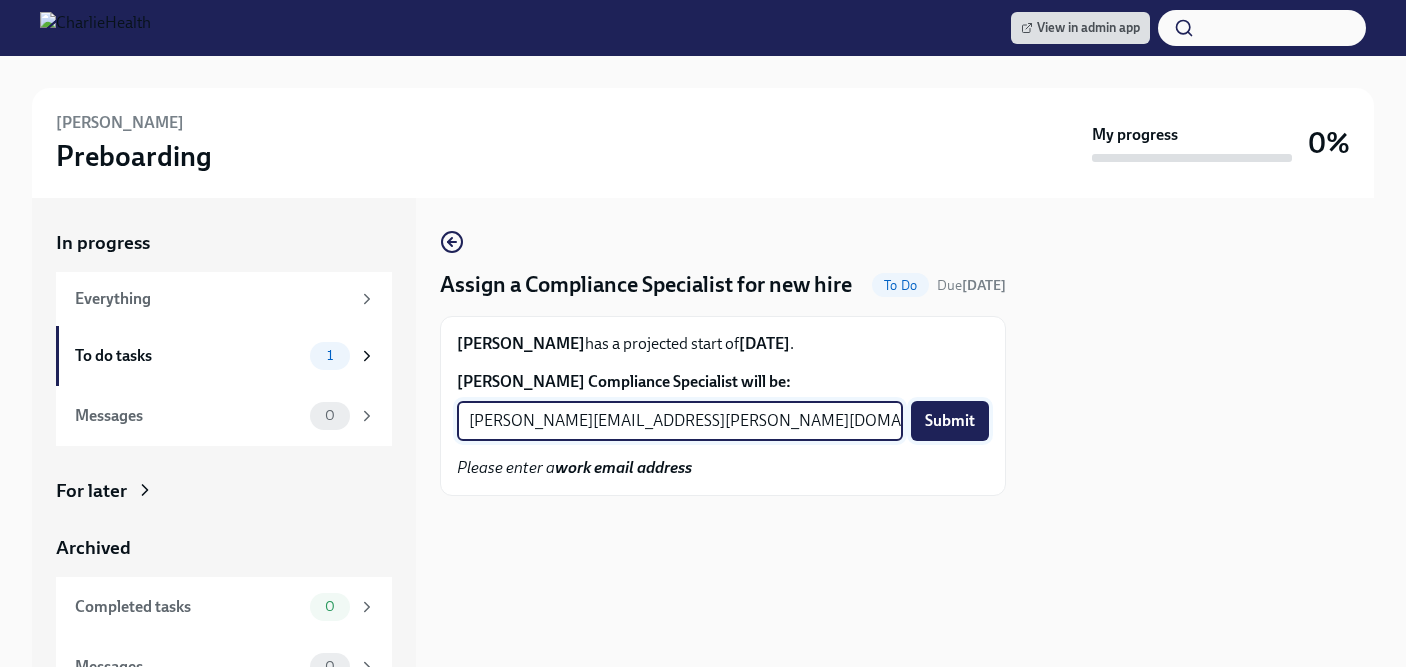 type on "[PERSON_NAME][EMAIL_ADDRESS][PERSON_NAME][DOMAIN_NAME]" 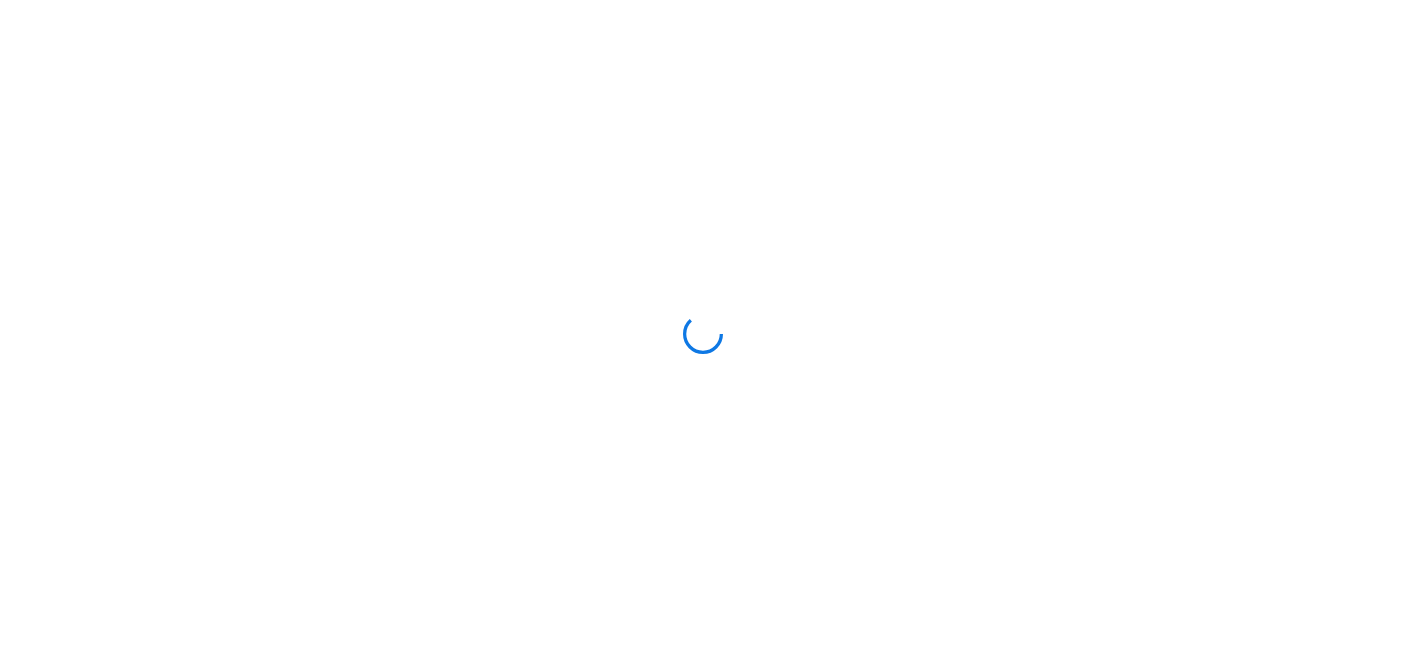 scroll, scrollTop: 0, scrollLeft: 0, axis: both 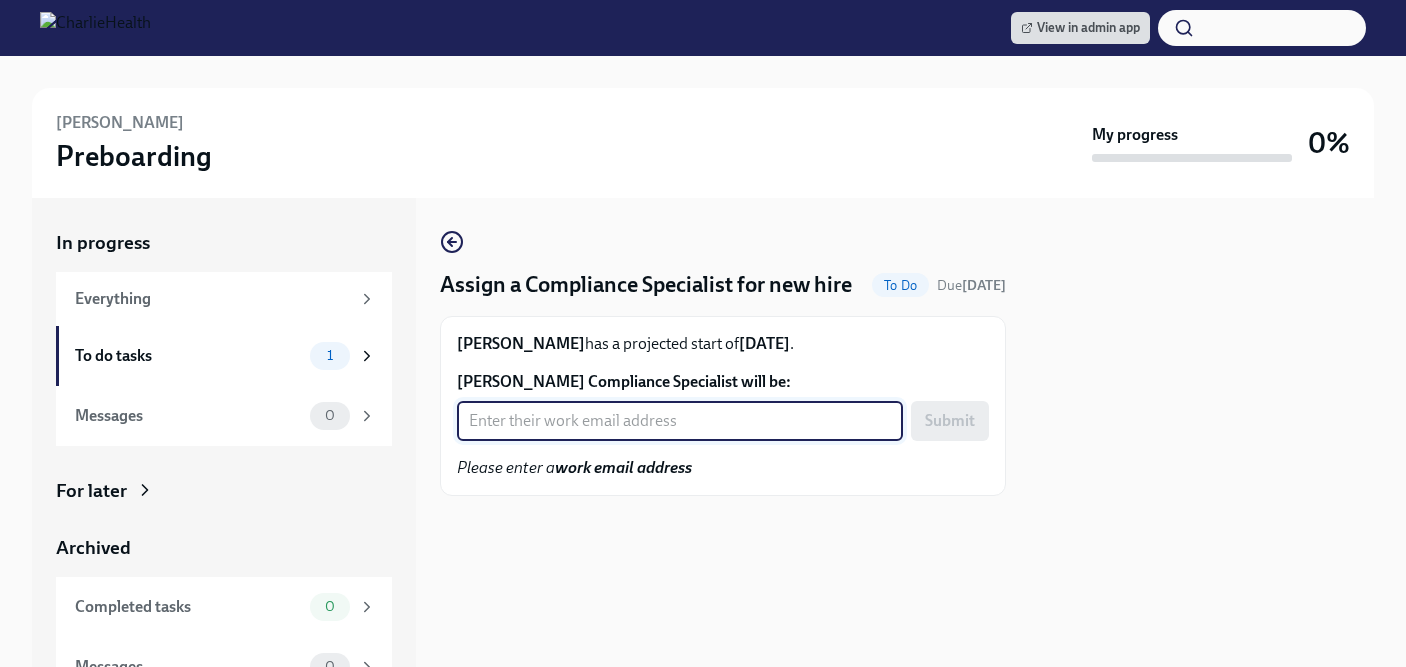 click on "Andrea Streeter's Compliance Specialist will be:" at bounding box center [680, 421] 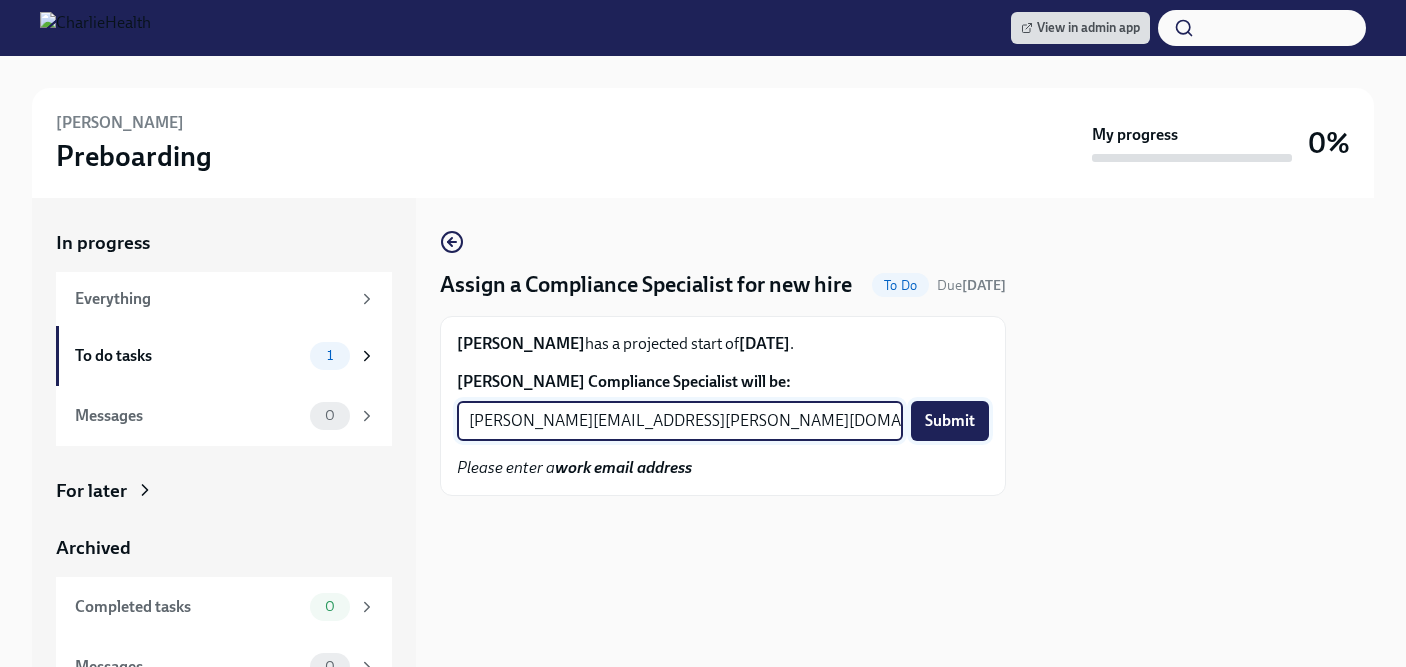 type on "tyler.pieper@charliehealth.com" 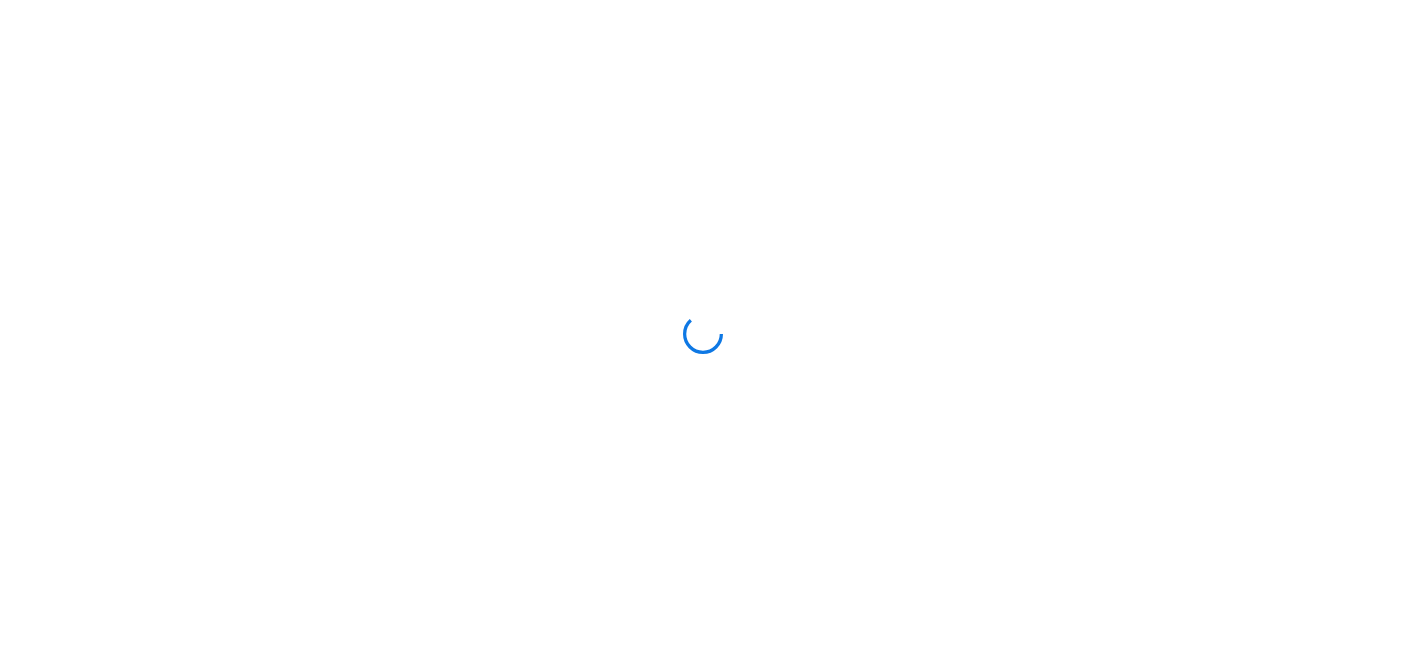scroll, scrollTop: 0, scrollLeft: 0, axis: both 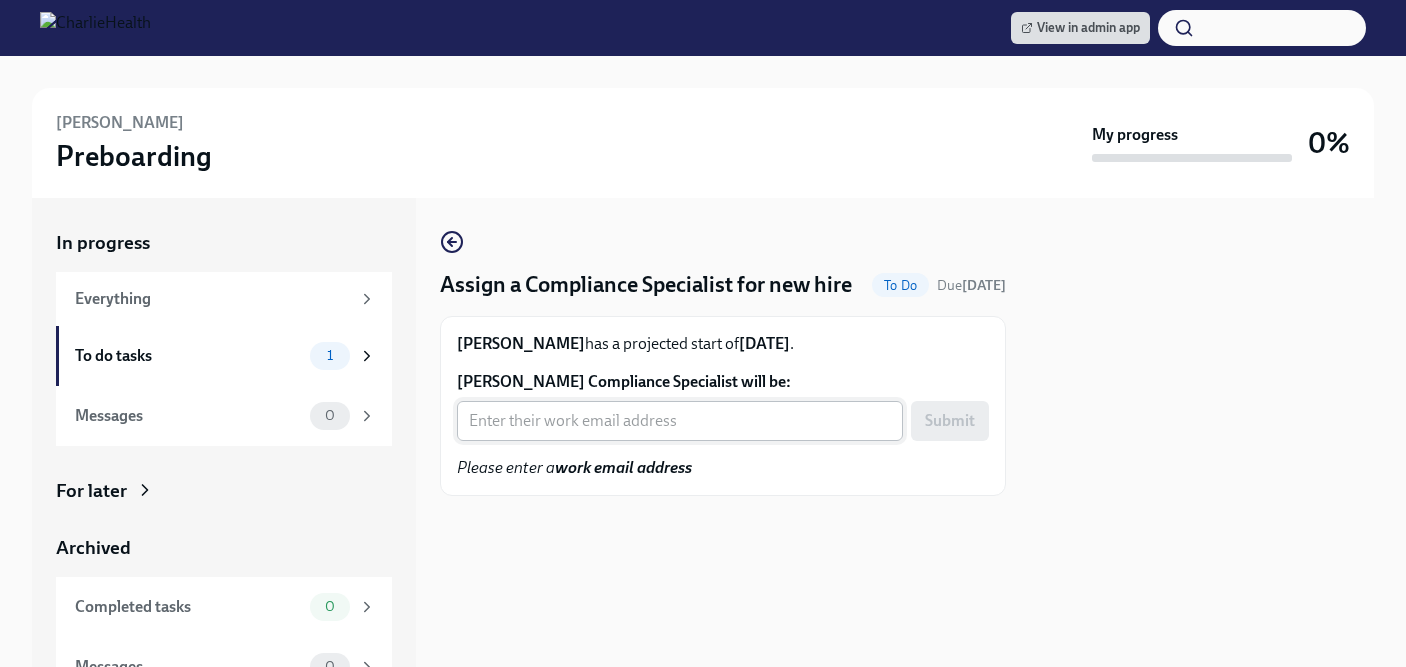 click on "Nicholas D'Agostino's Compliance Specialist will be:" at bounding box center (680, 421) 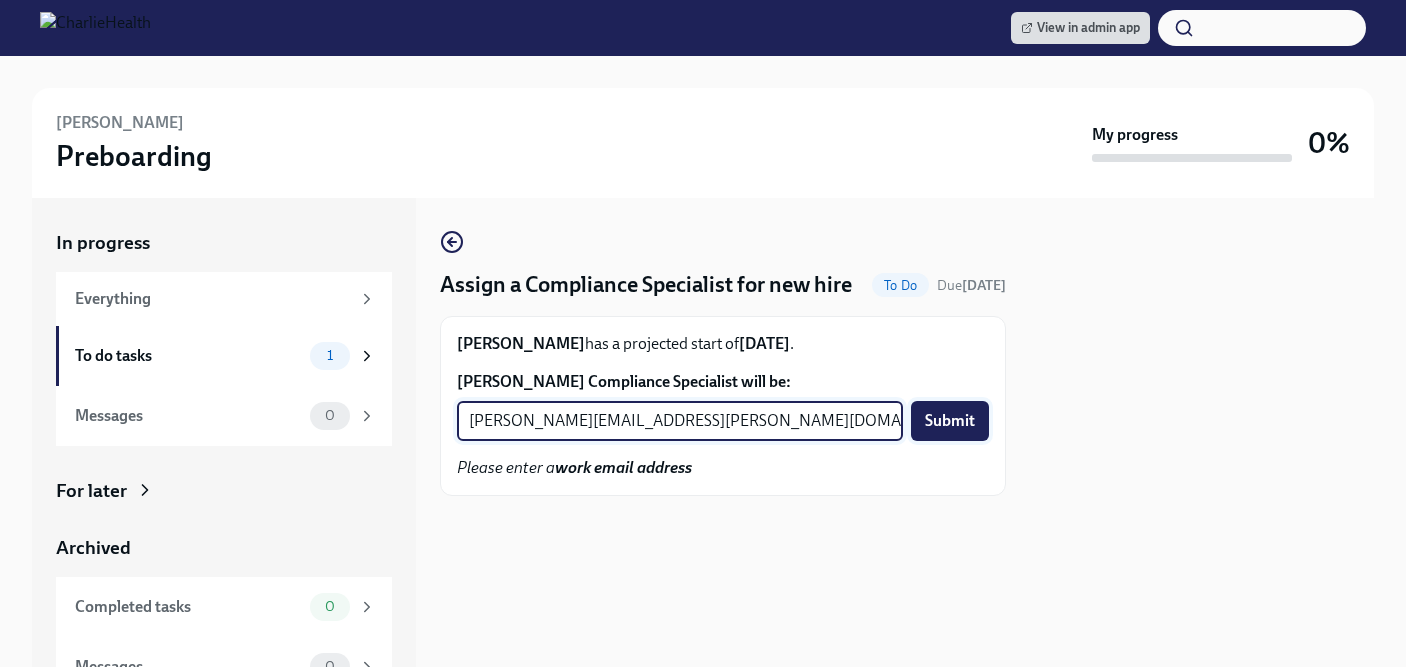type on "chelsey.mendoza@charliehealth.com" 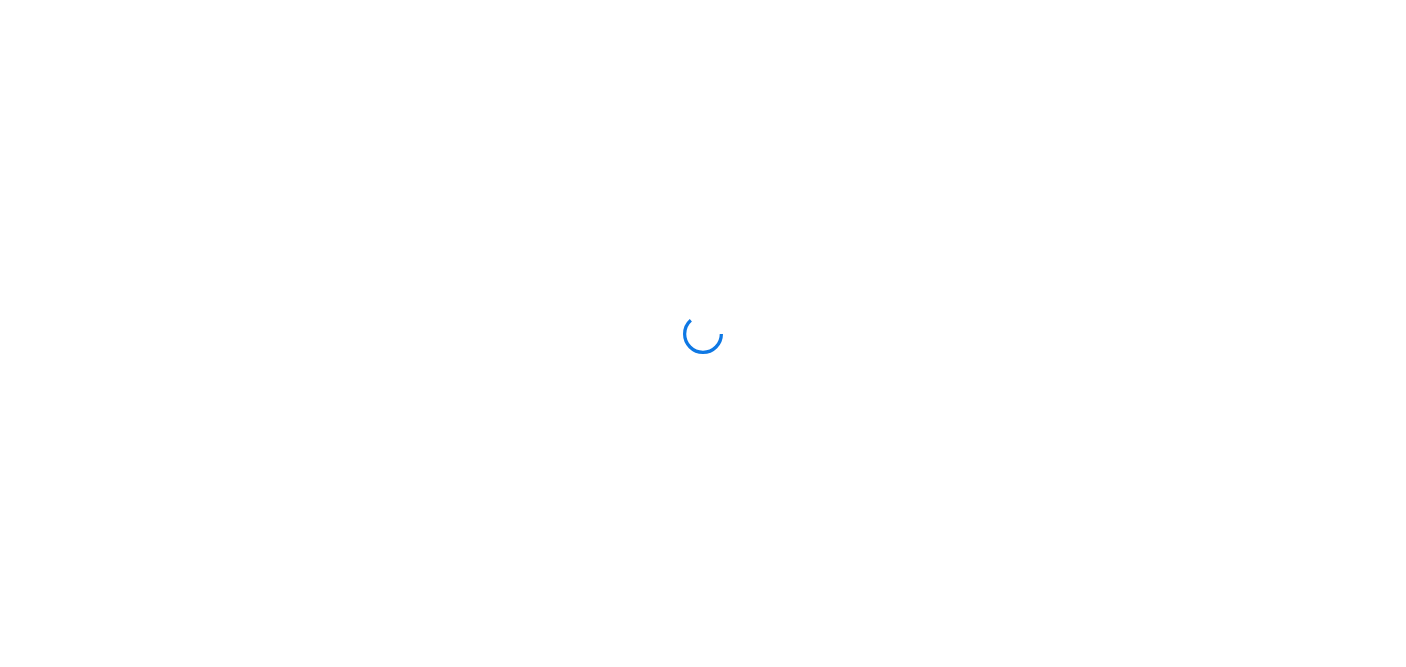 scroll, scrollTop: 0, scrollLeft: 0, axis: both 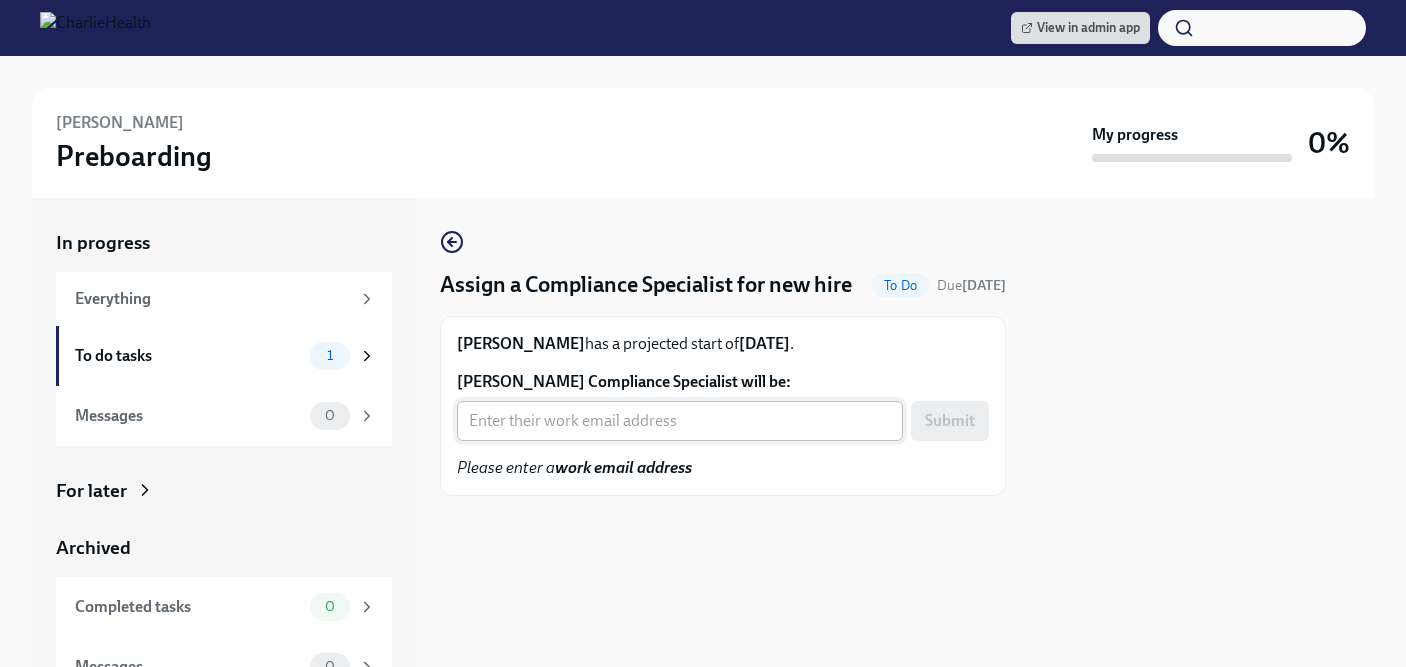 click on "Claire French's Compliance Specialist will be:" at bounding box center (680, 421) 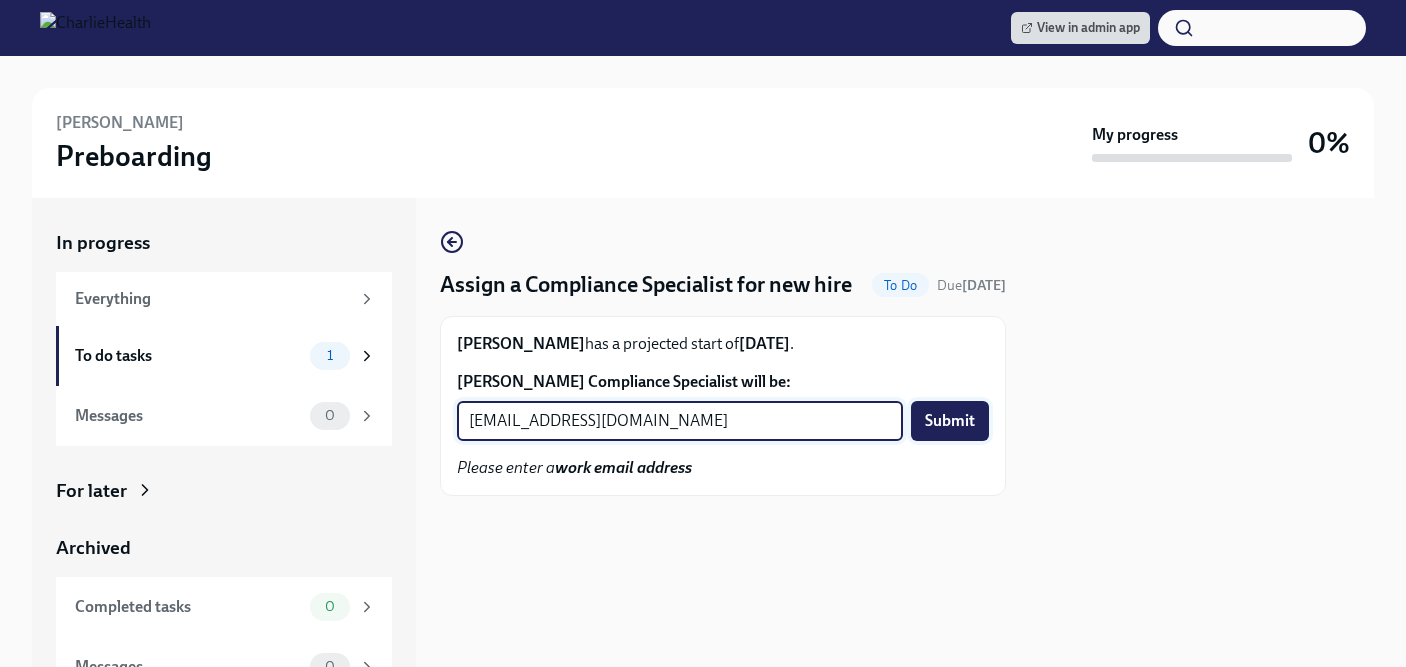 type on "crystal.hemenes@charliehealth.com" 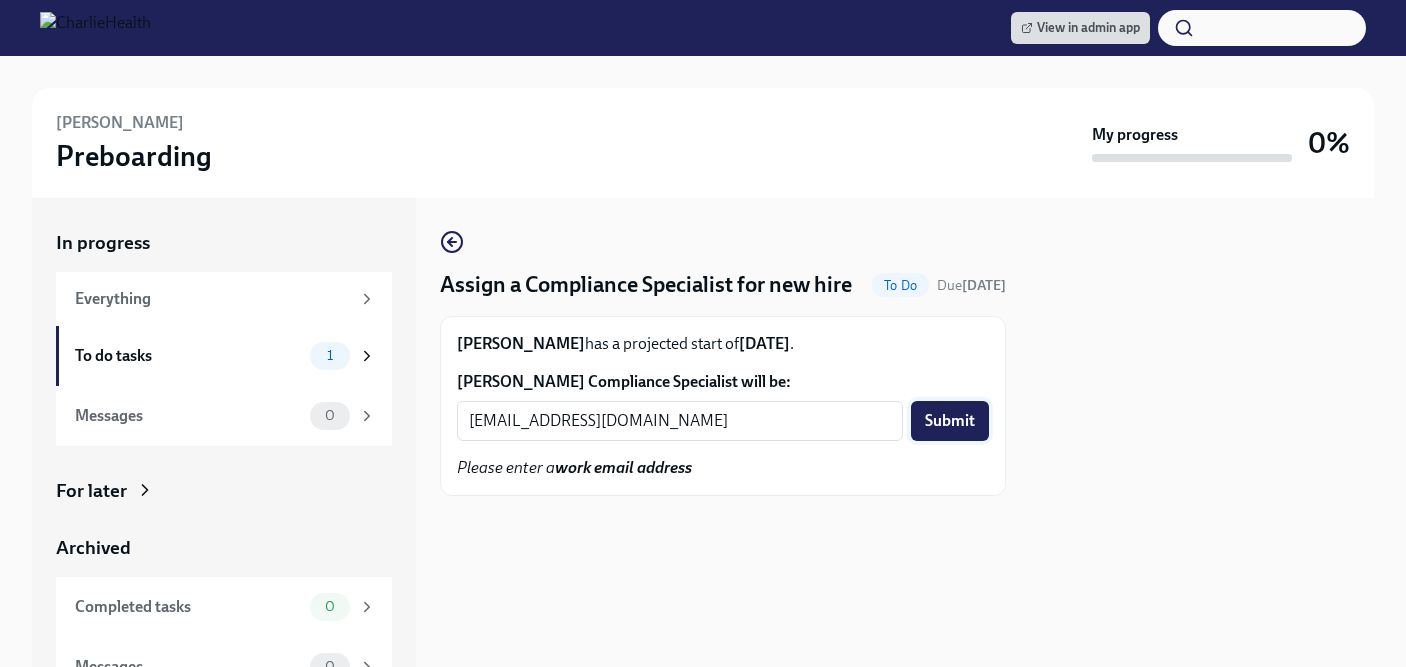 click on "Submit" at bounding box center (950, 421) 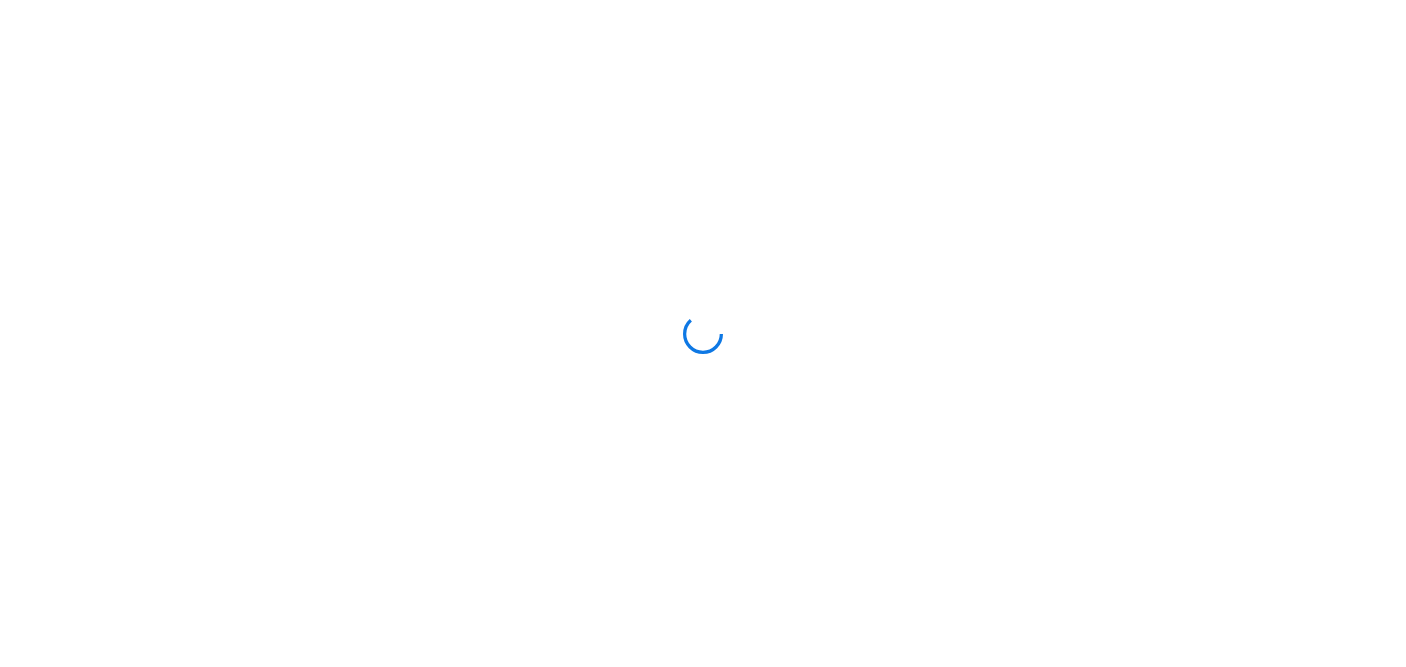 scroll, scrollTop: 0, scrollLeft: 0, axis: both 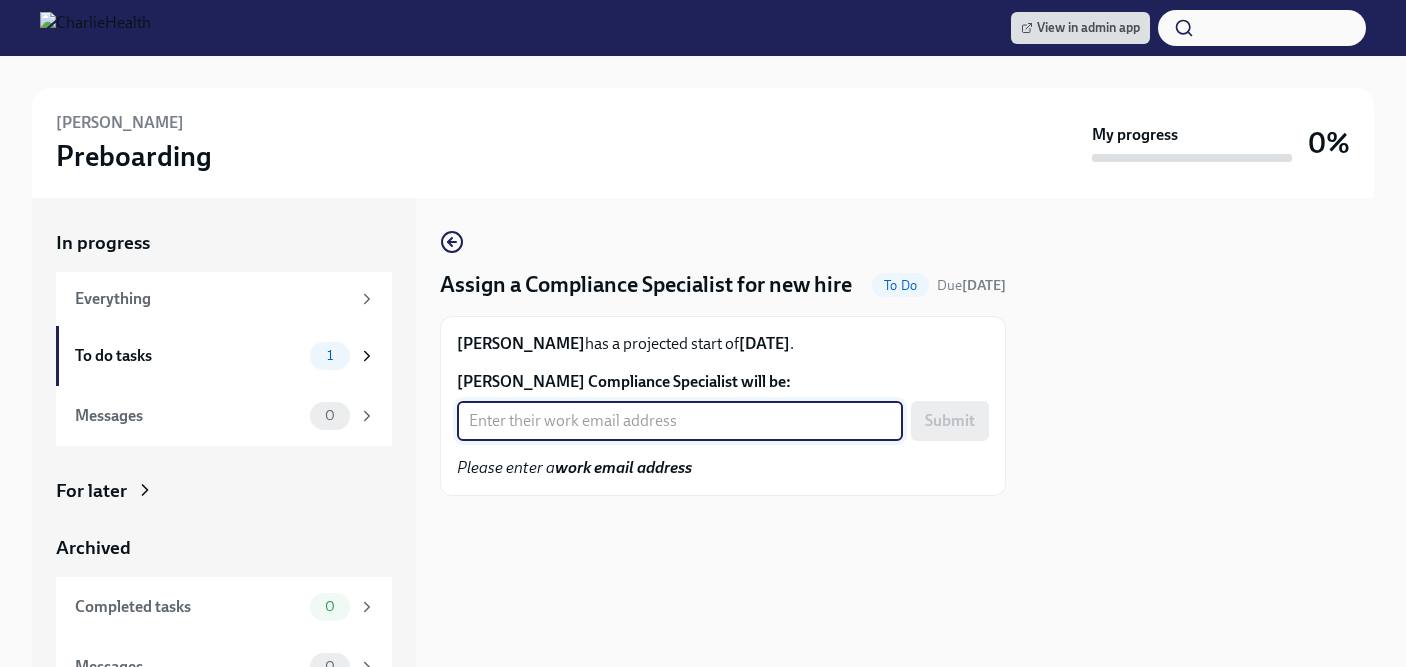 click on "Maya Ghorpade's Compliance Specialist will be:" at bounding box center (680, 421) 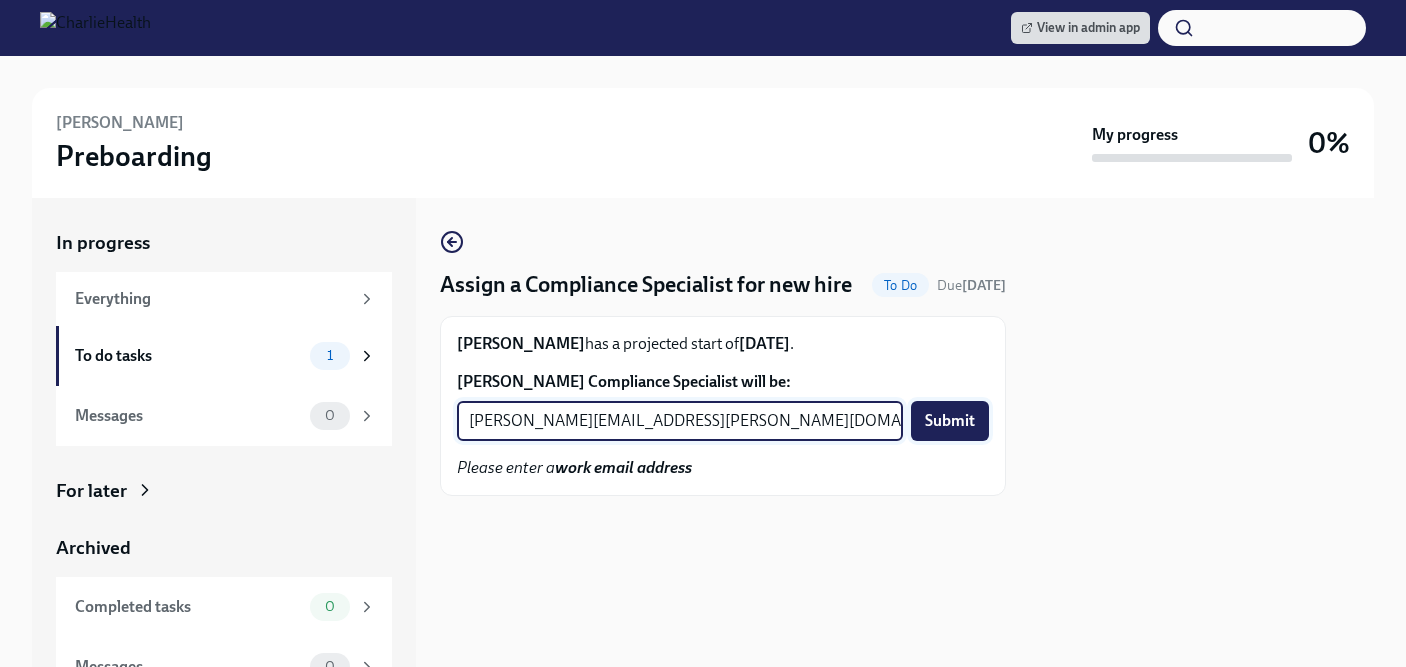type on "jessica.barrett@charliehealth.com" 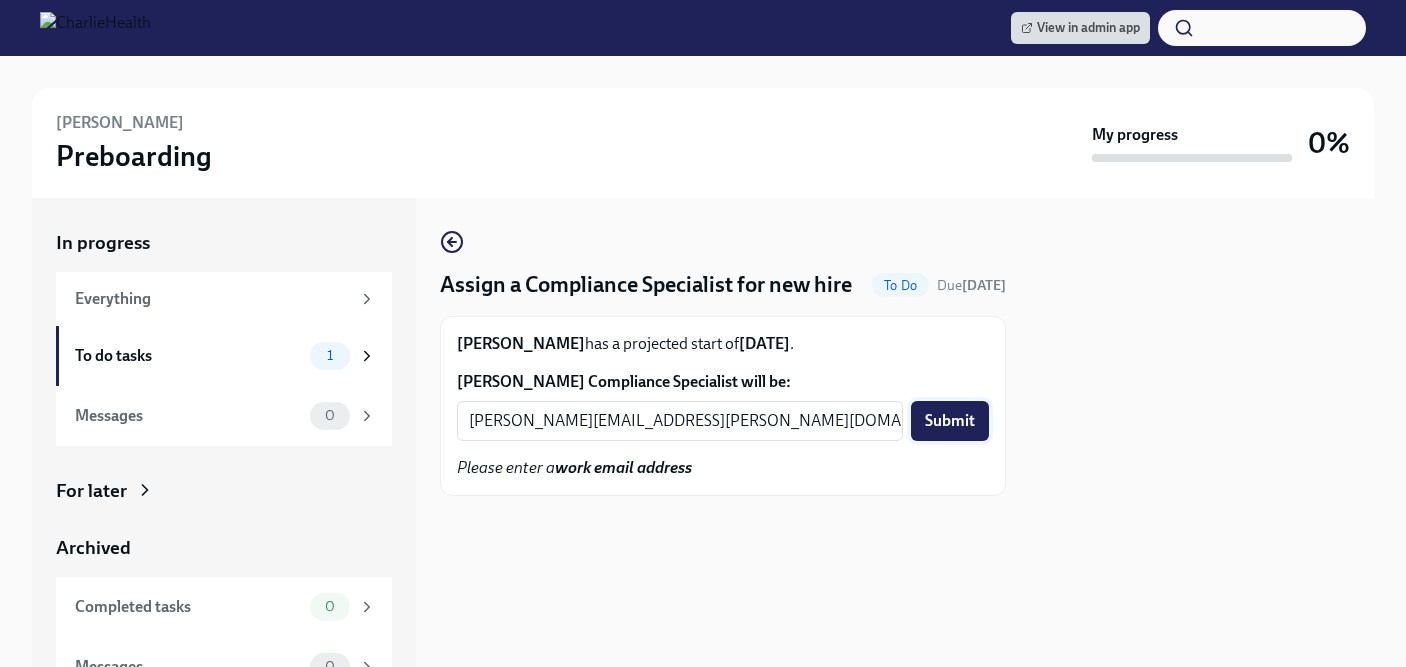 click on "Submit" at bounding box center (950, 421) 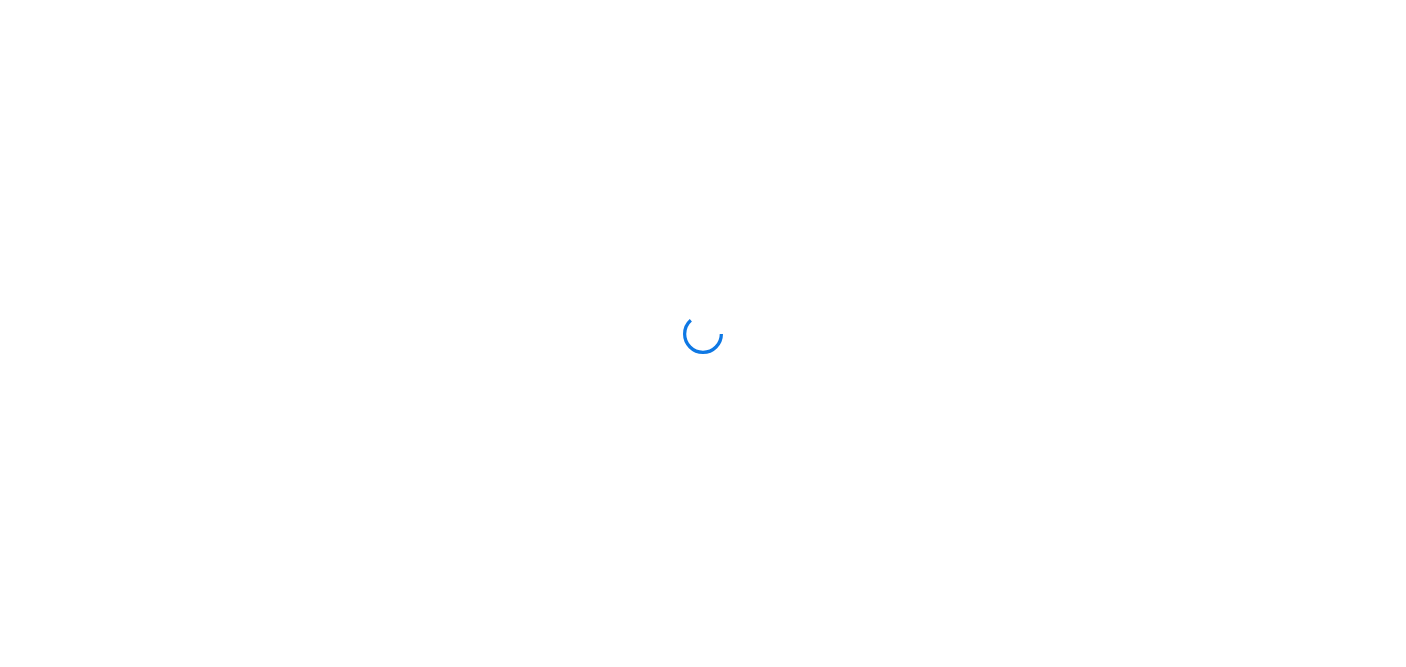 scroll, scrollTop: 0, scrollLeft: 0, axis: both 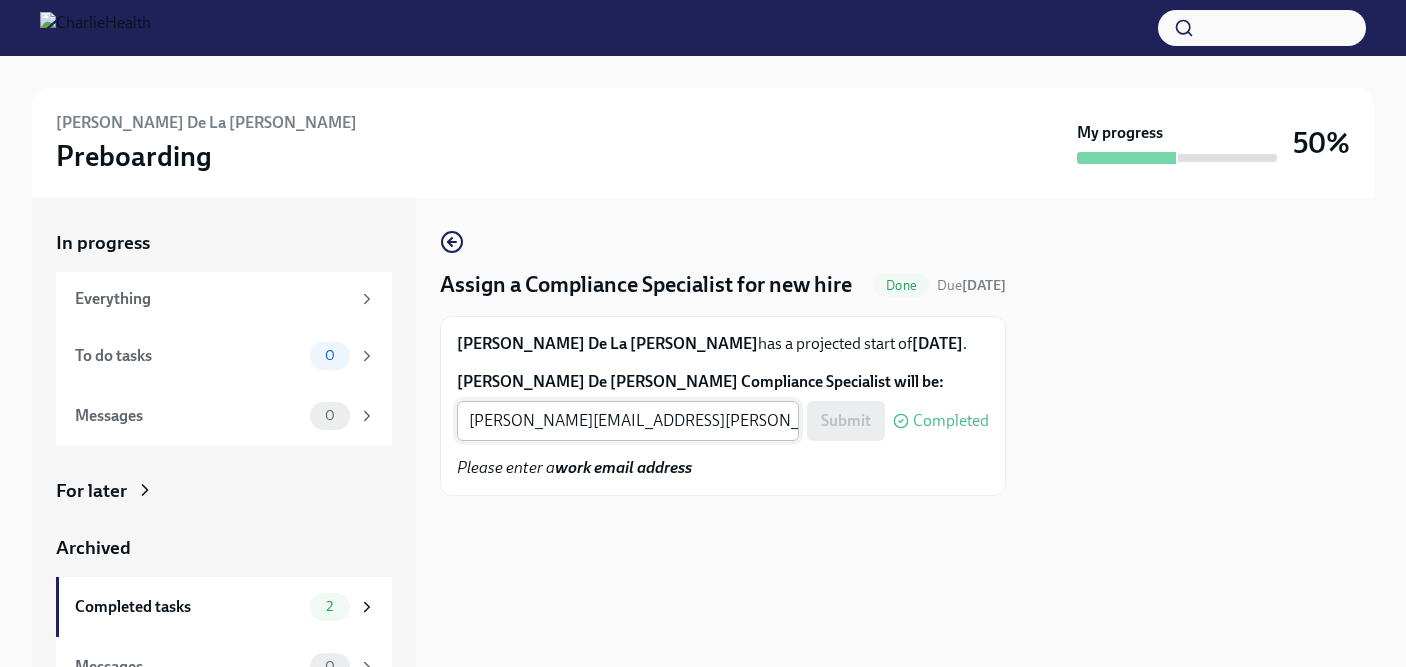 click on "briana.holloway@charliehealth.com" at bounding box center (628, 421) 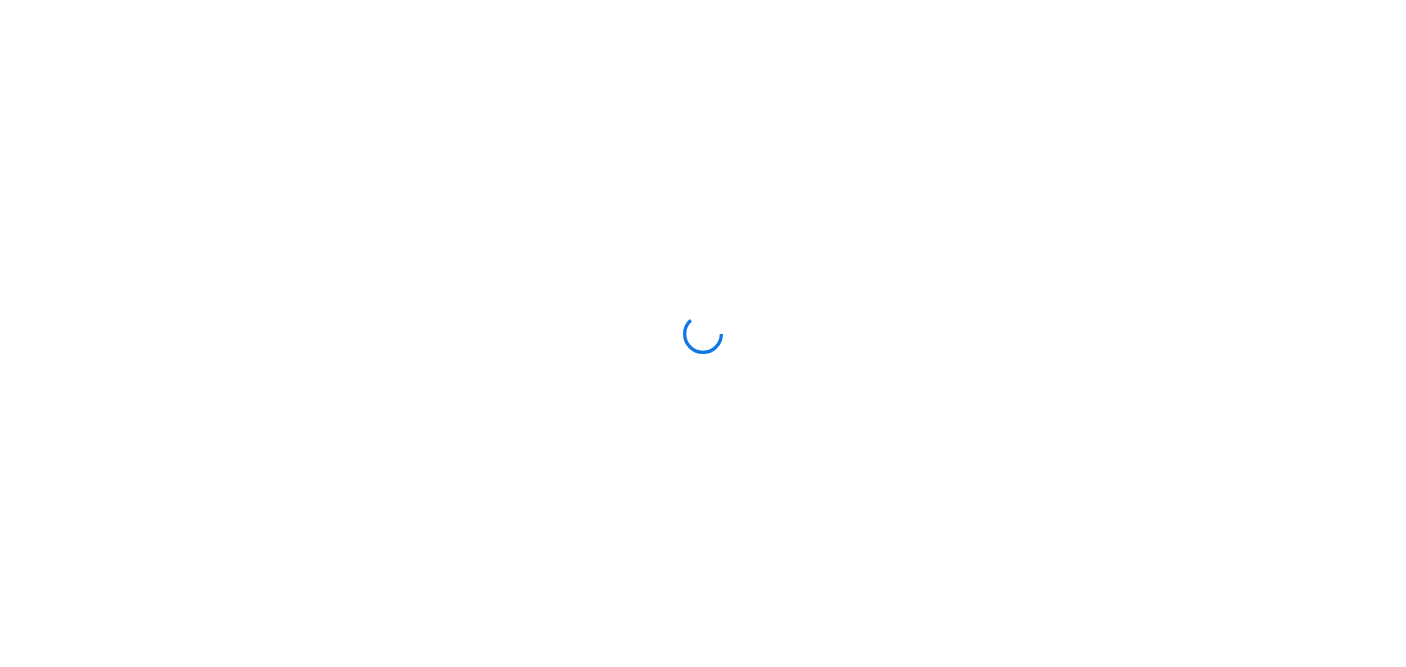 scroll, scrollTop: 0, scrollLeft: 0, axis: both 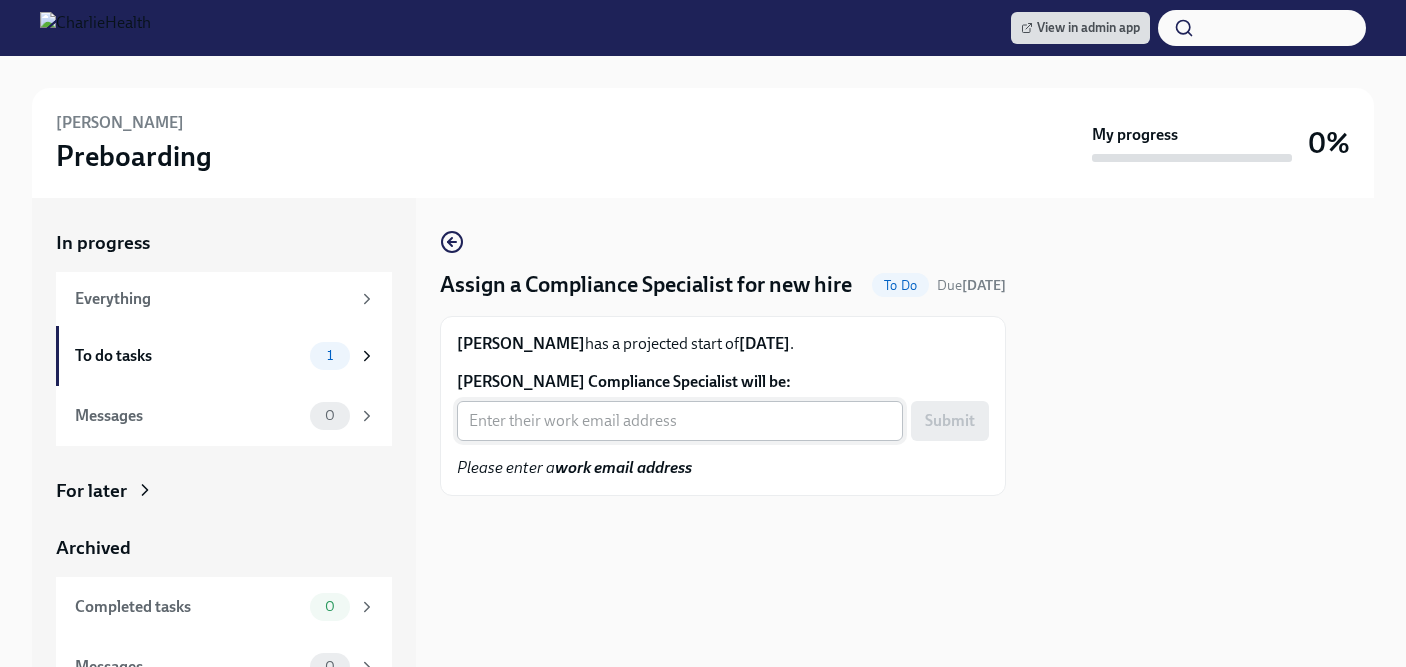 click on "Andrea Kissick's Compliance Specialist will be:" at bounding box center (680, 421) 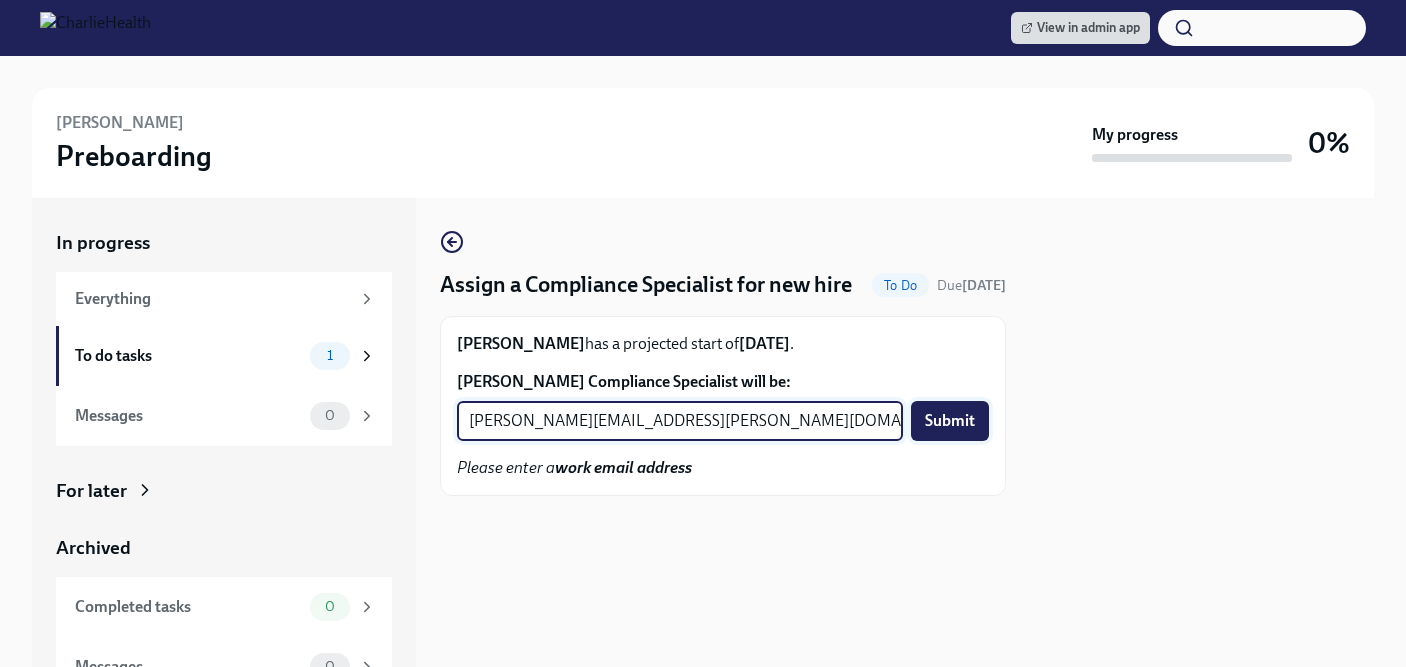type on "michelle.winograd@charliehealth.com" 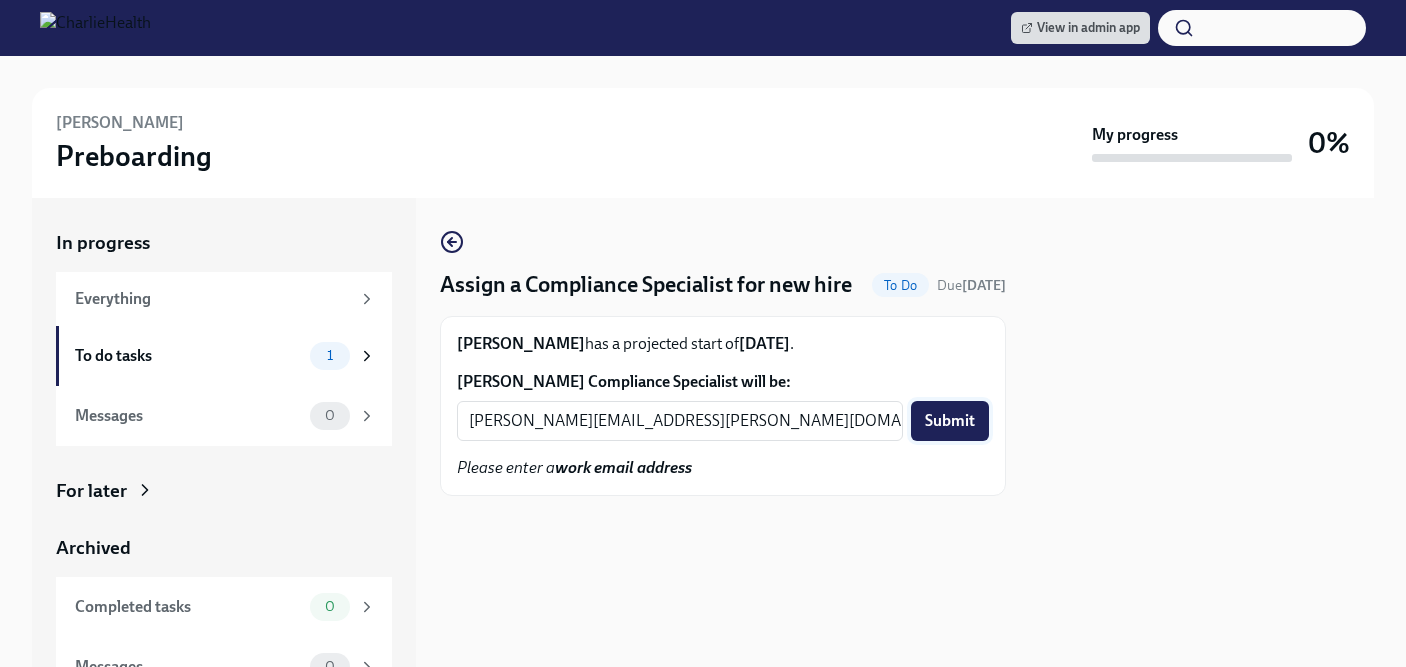 click on "Submit" at bounding box center (950, 421) 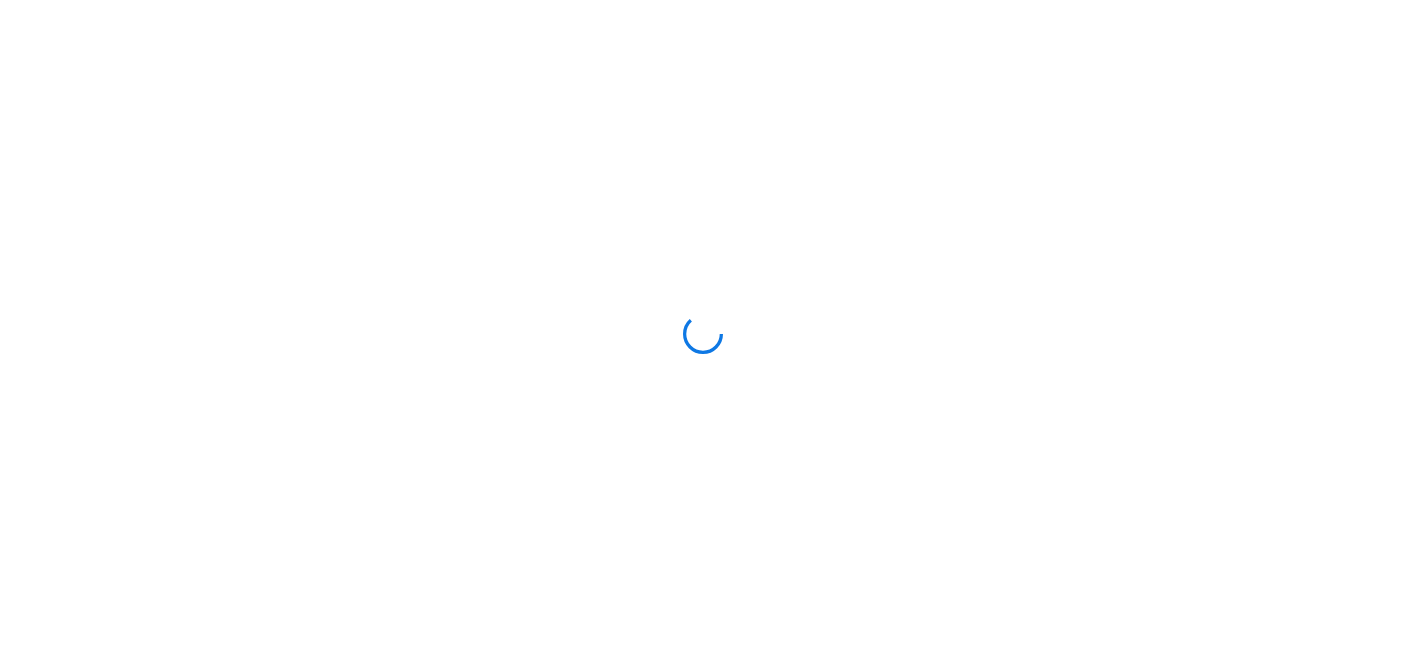 scroll, scrollTop: 0, scrollLeft: 0, axis: both 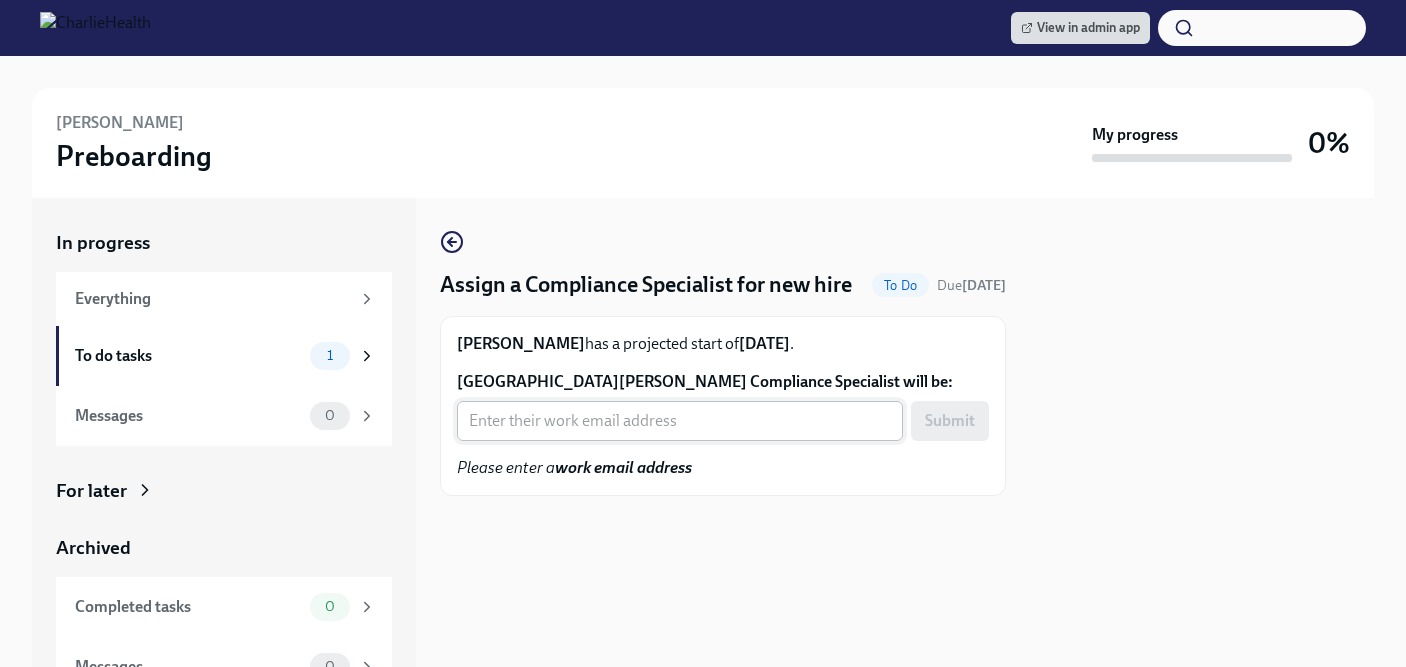click on "[GEOGRAPHIC_DATA][PERSON_NAME] Compliance Specialist will be:" at bounding box center (680, 421) 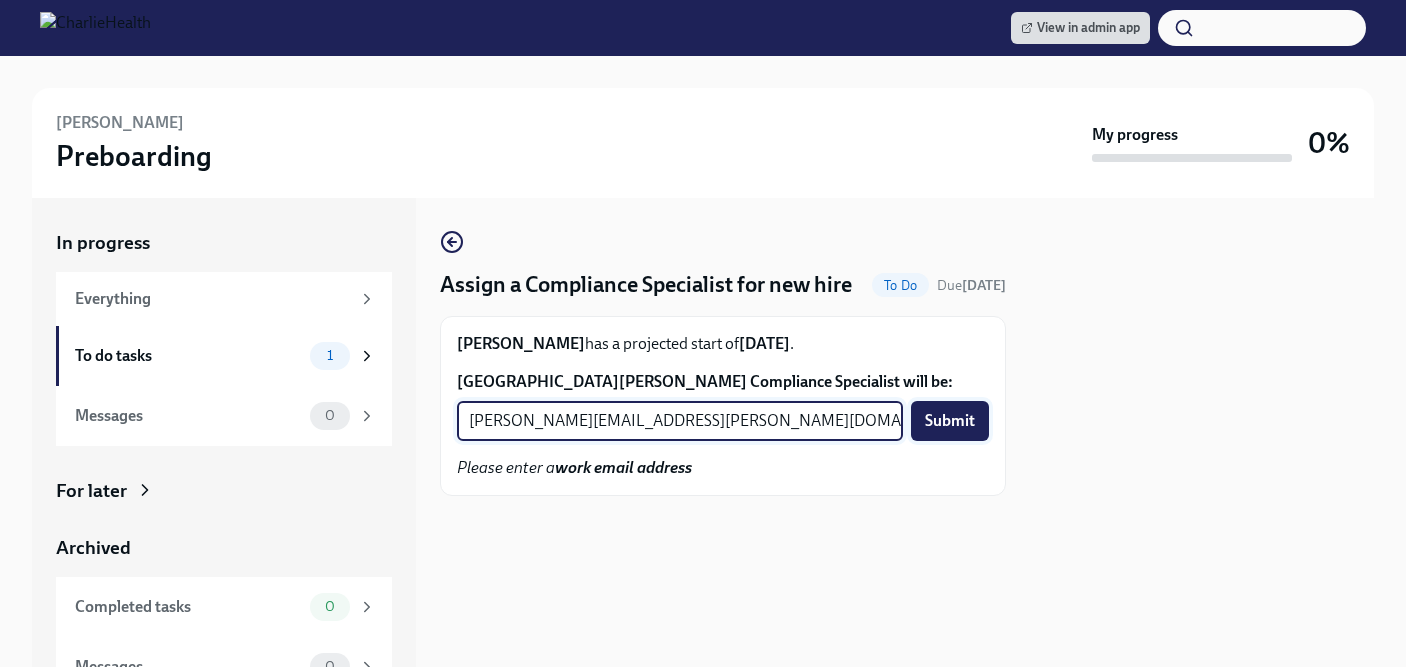 type on "[PERSON_NAME][EMAIL_ADDRESS][PERSON_NAME][DOMAIN_NAME]" 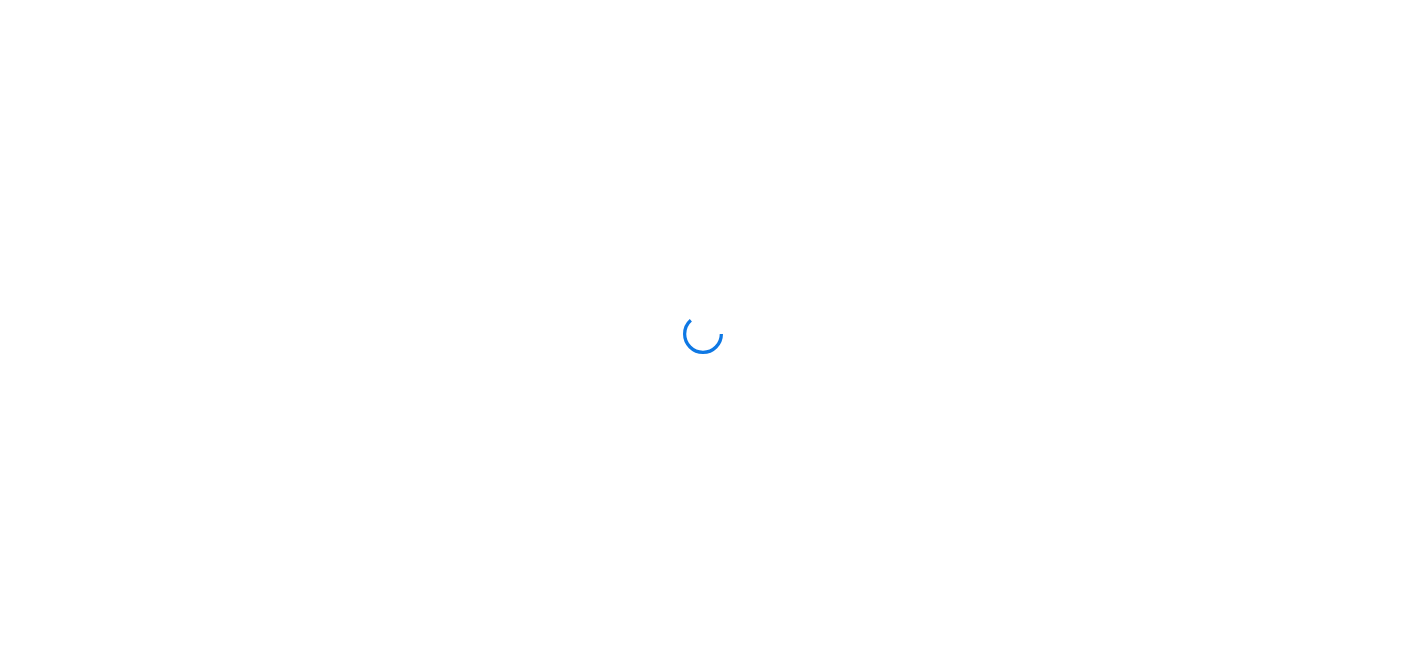scroll, scrollTop: 0, scrollLeft: 0, axis: both 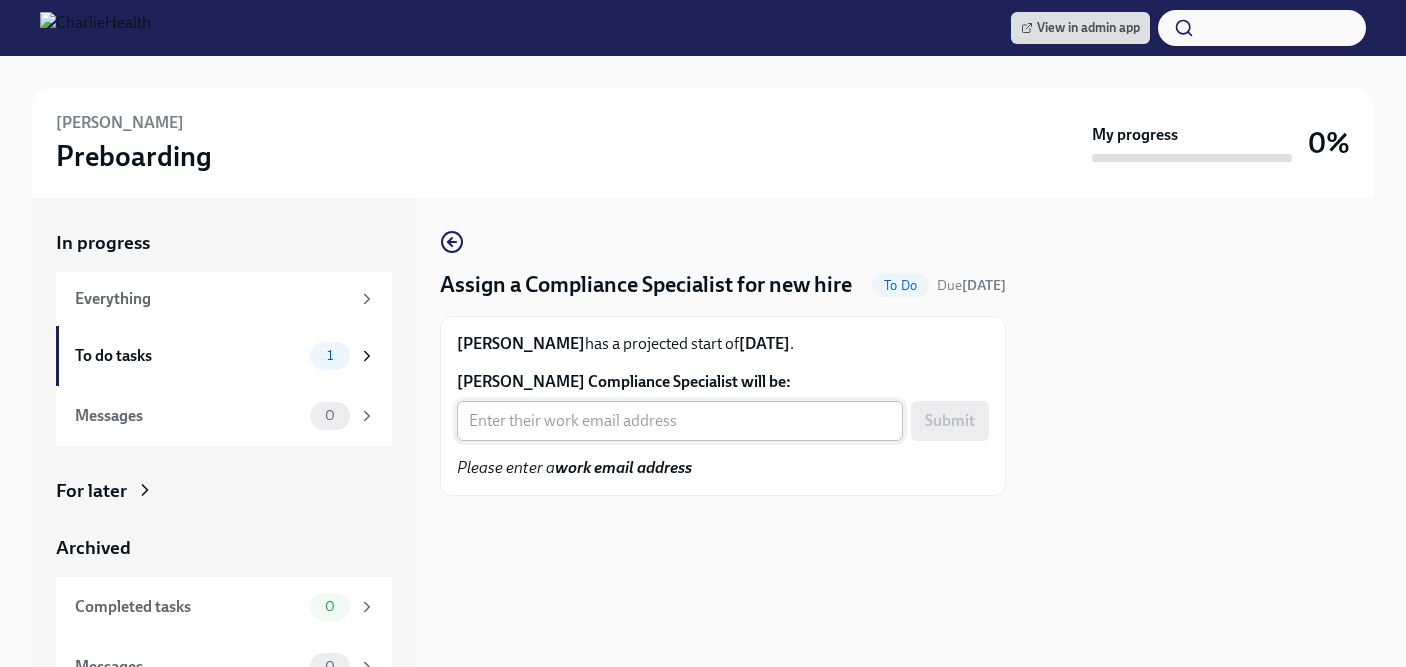 click on "[PERSON_NAME] Compliance Specialist will be:" at bounding box center [680, 421] 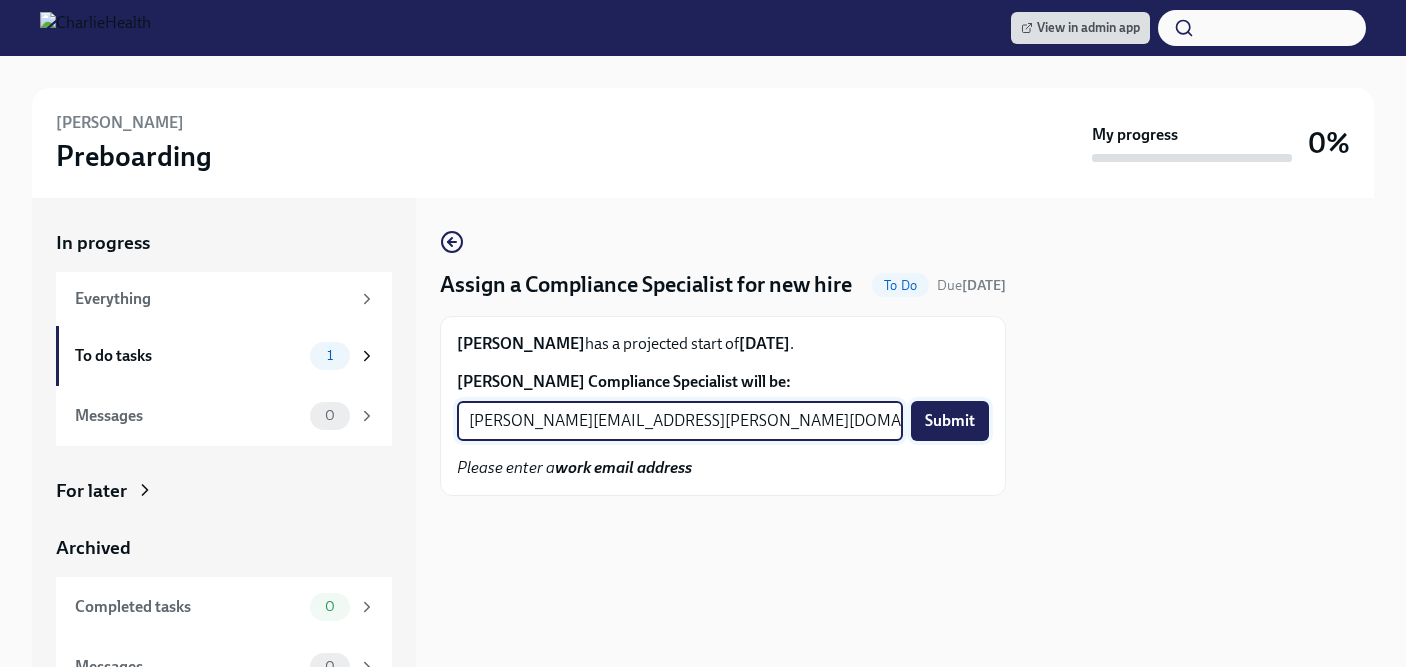 type on "jessica.barrett@charliehealth.com" 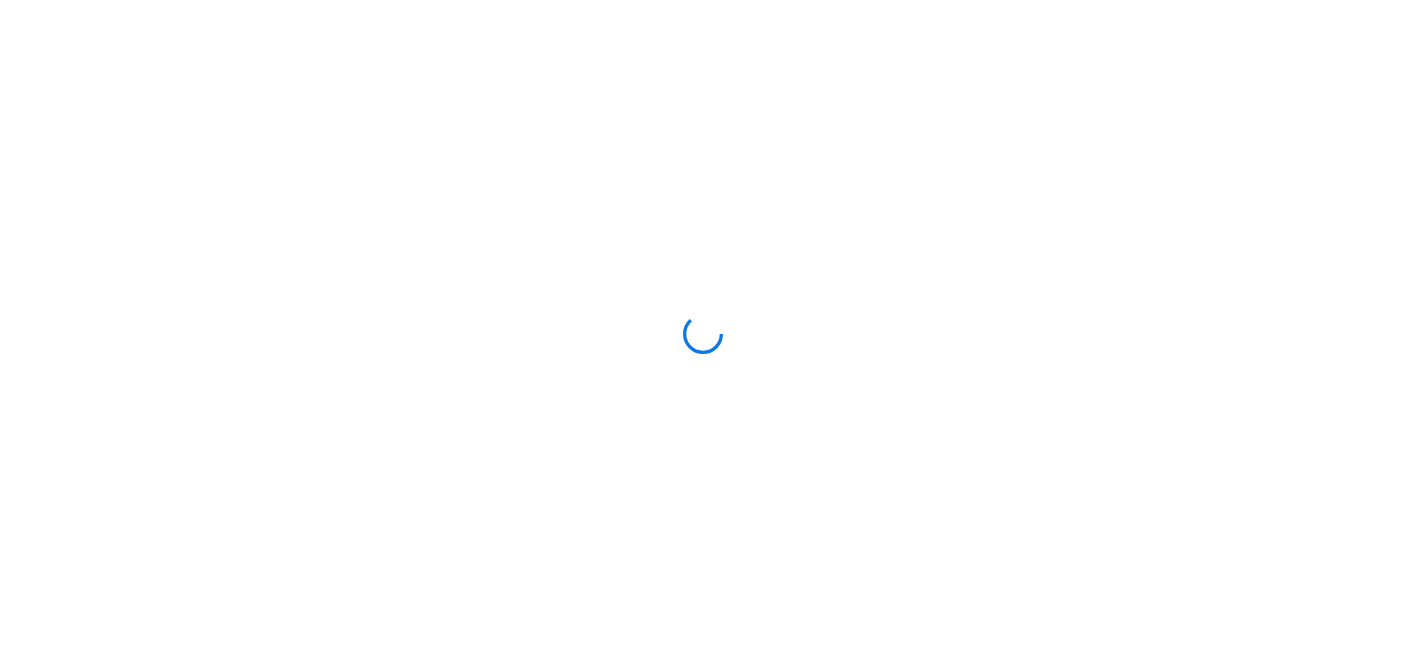 scroll, scrollTop: 0, scrollLeft: 0, axis: both 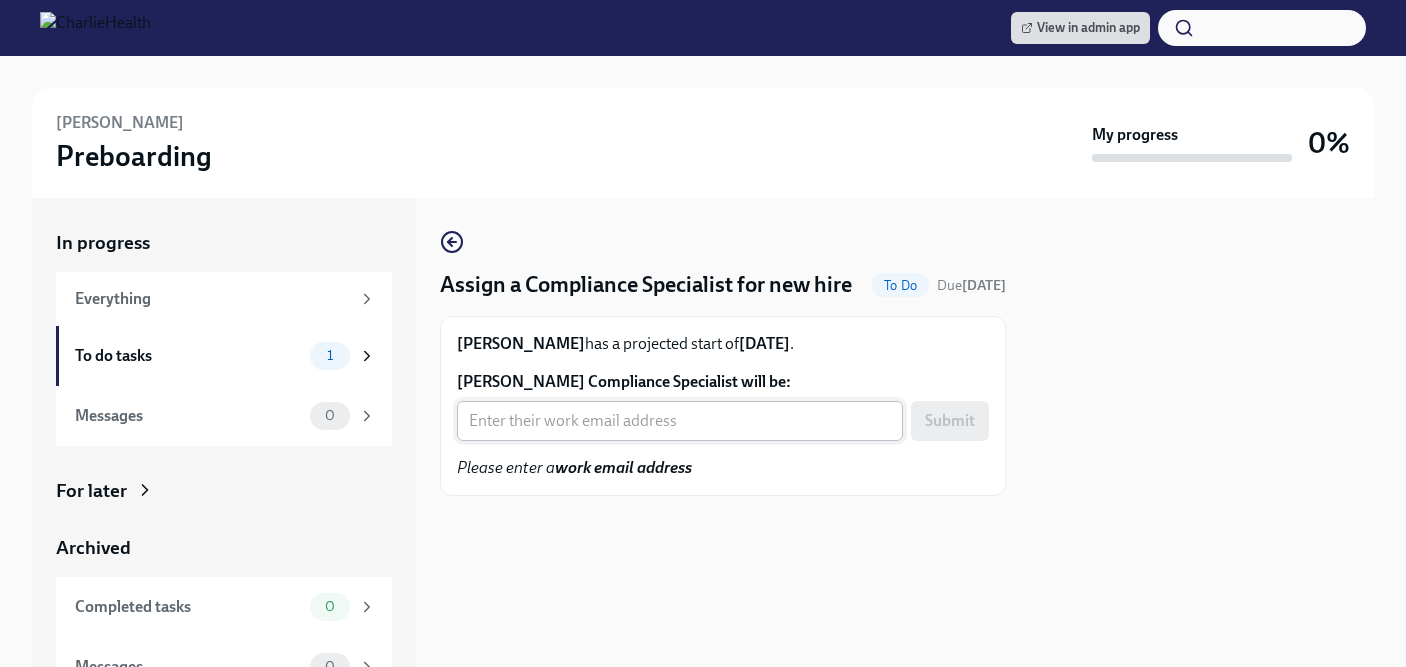 click on "Reagan Finnerty's Compliance Specialist will be:" at bounding box center (680, 421) 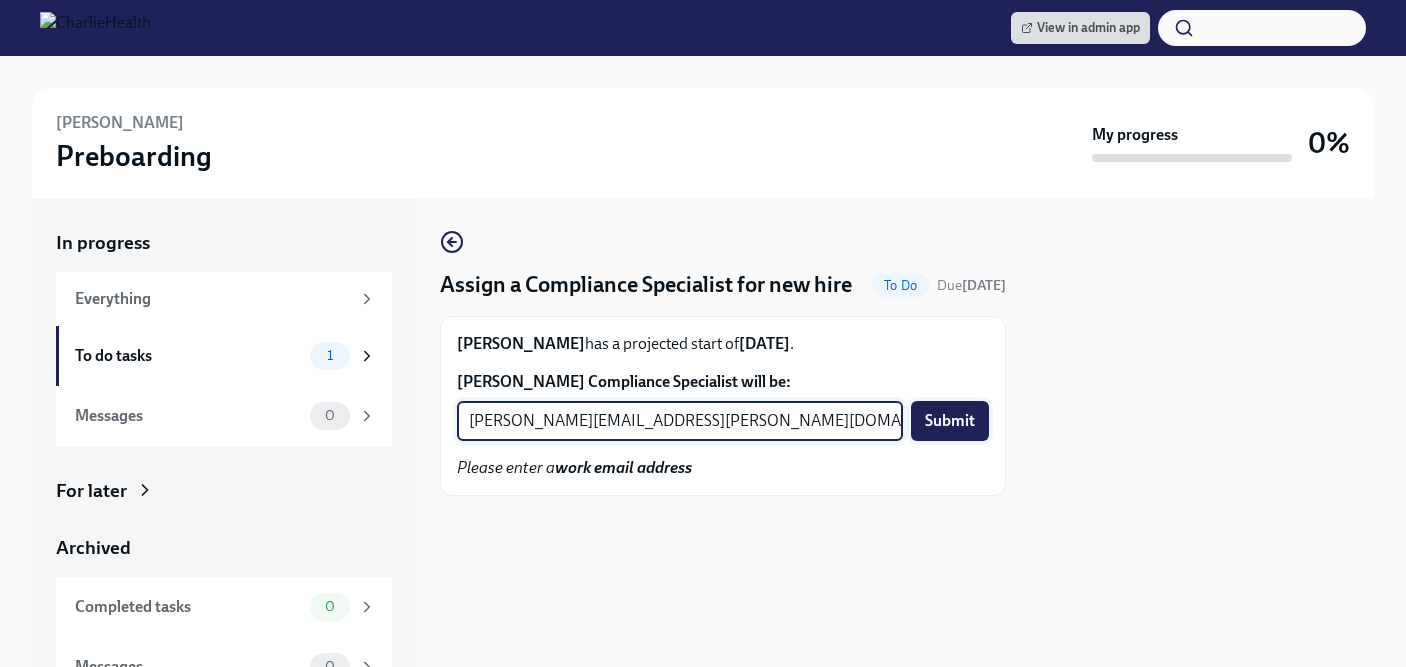 type on "kristy.johnson@charliehealth.com" 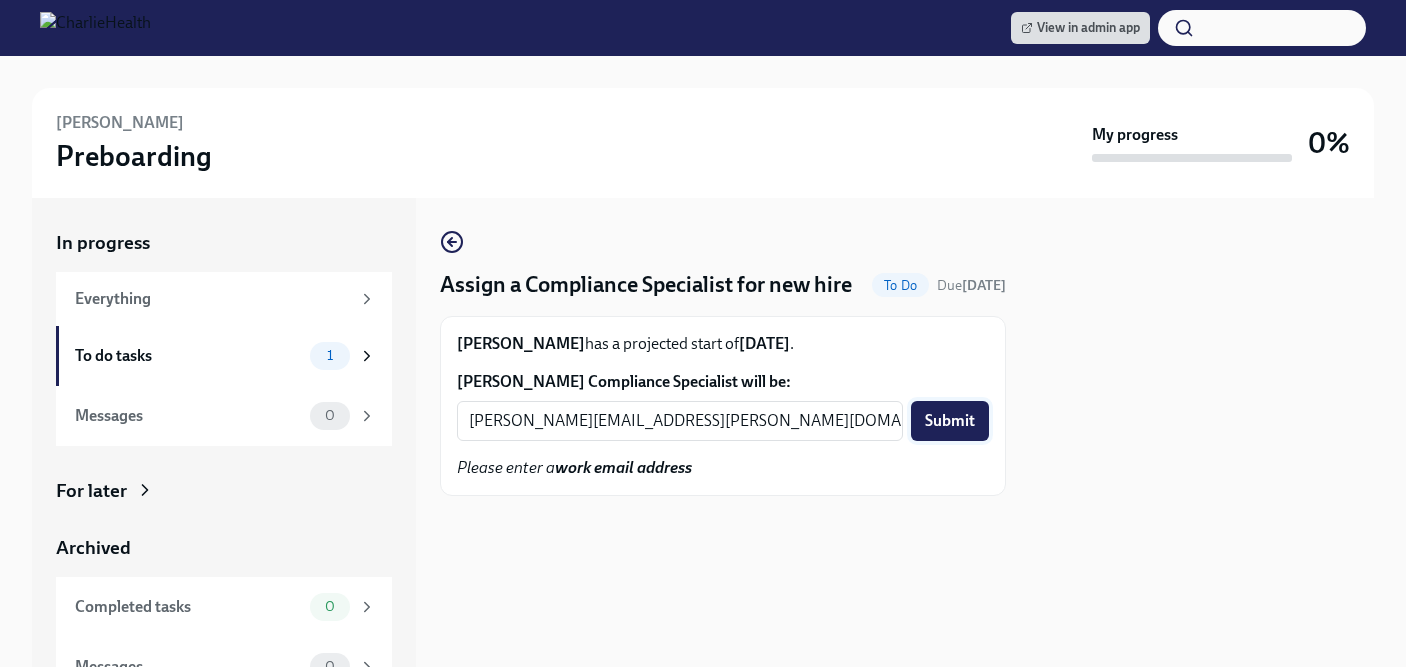 click on "Submit" at bounding box center [950, 421] 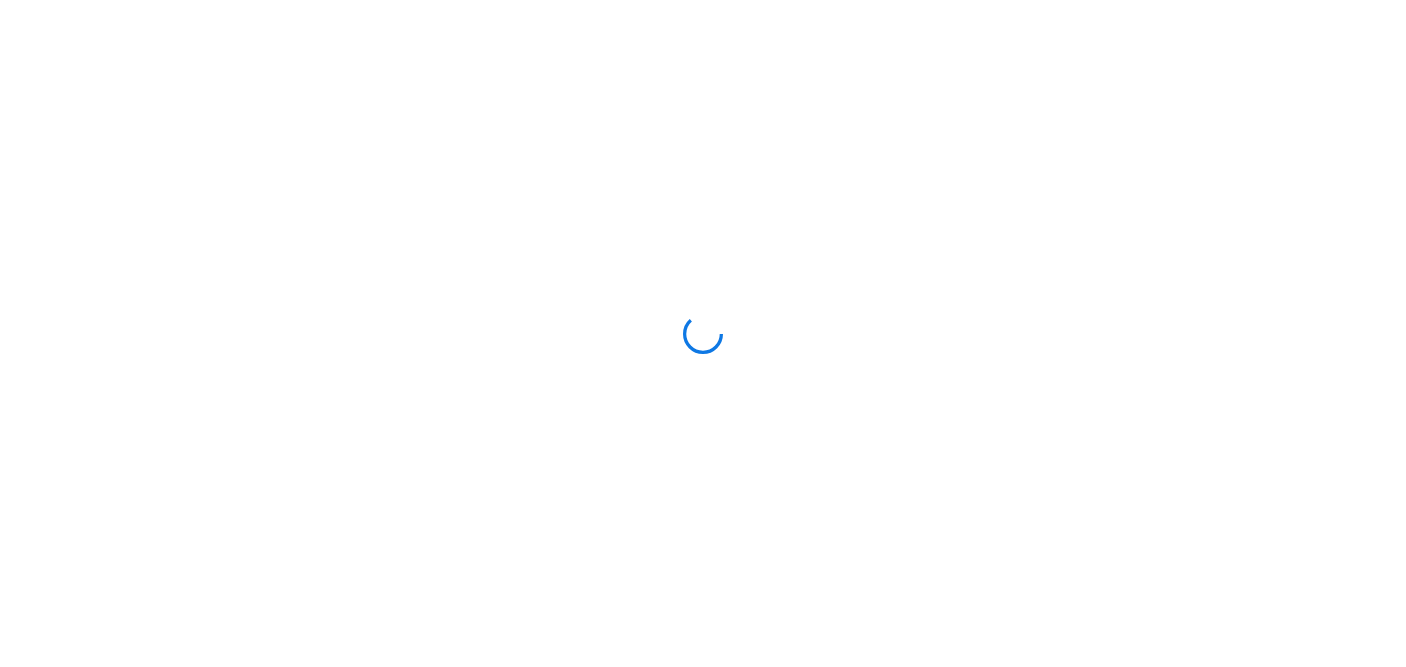 scroll, scrollTop: 0, scrollLeft: 0, axis: both 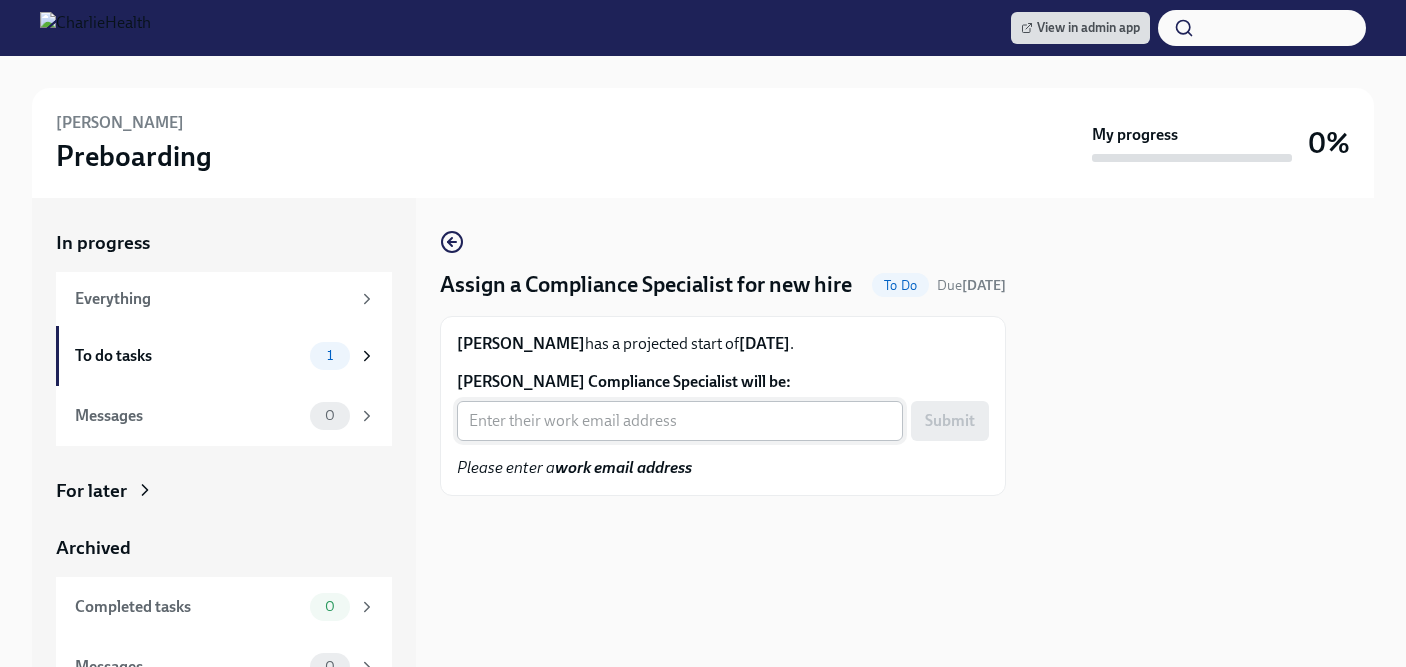 click on "[PERSON_NAME] Compliance Specialist will be:" at bounding box center [680, 421] 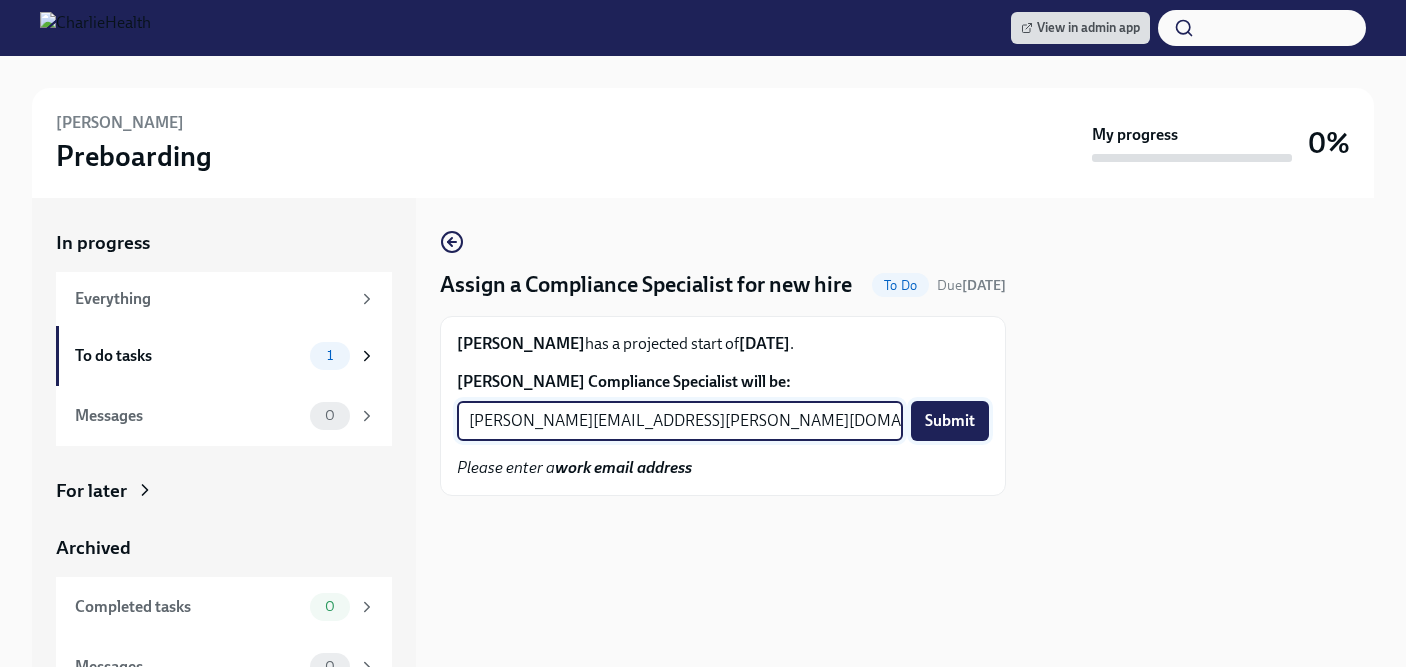 type on "chelsey.mendoza@charliehealth.com" 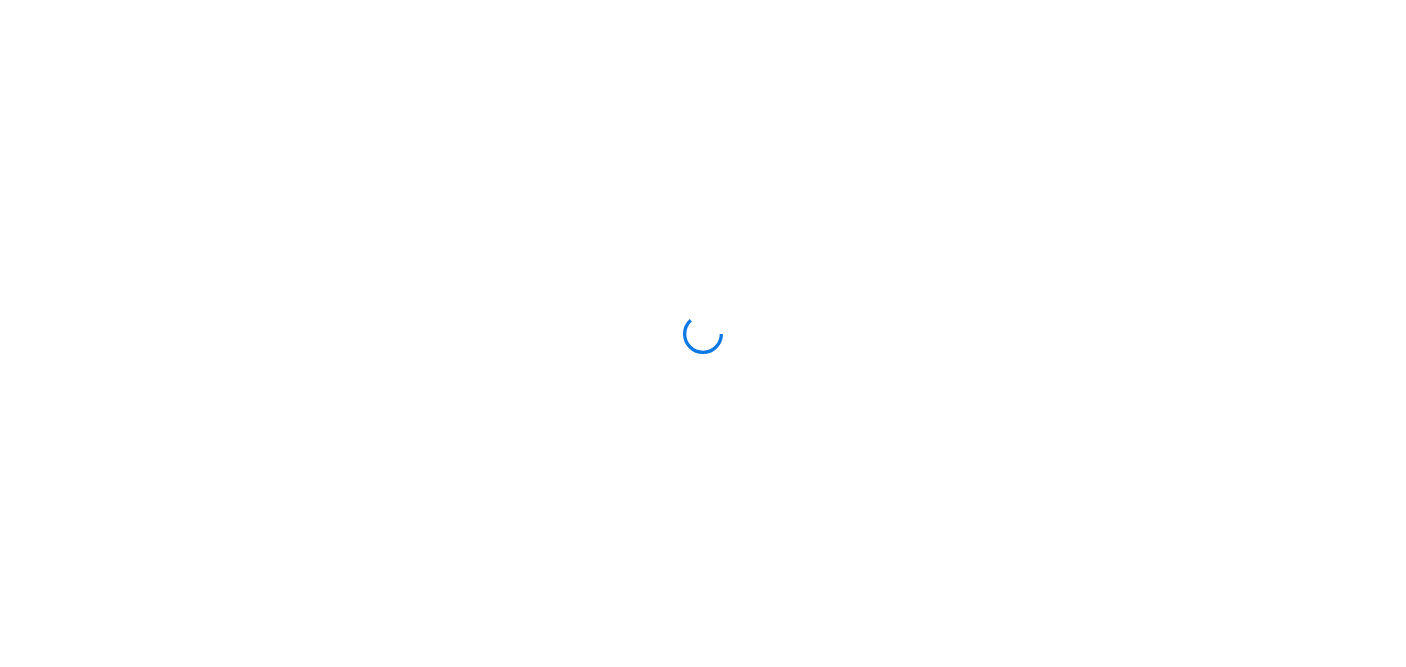 scroll, scrollTop: 0, scrollLeft: 0, axis: both 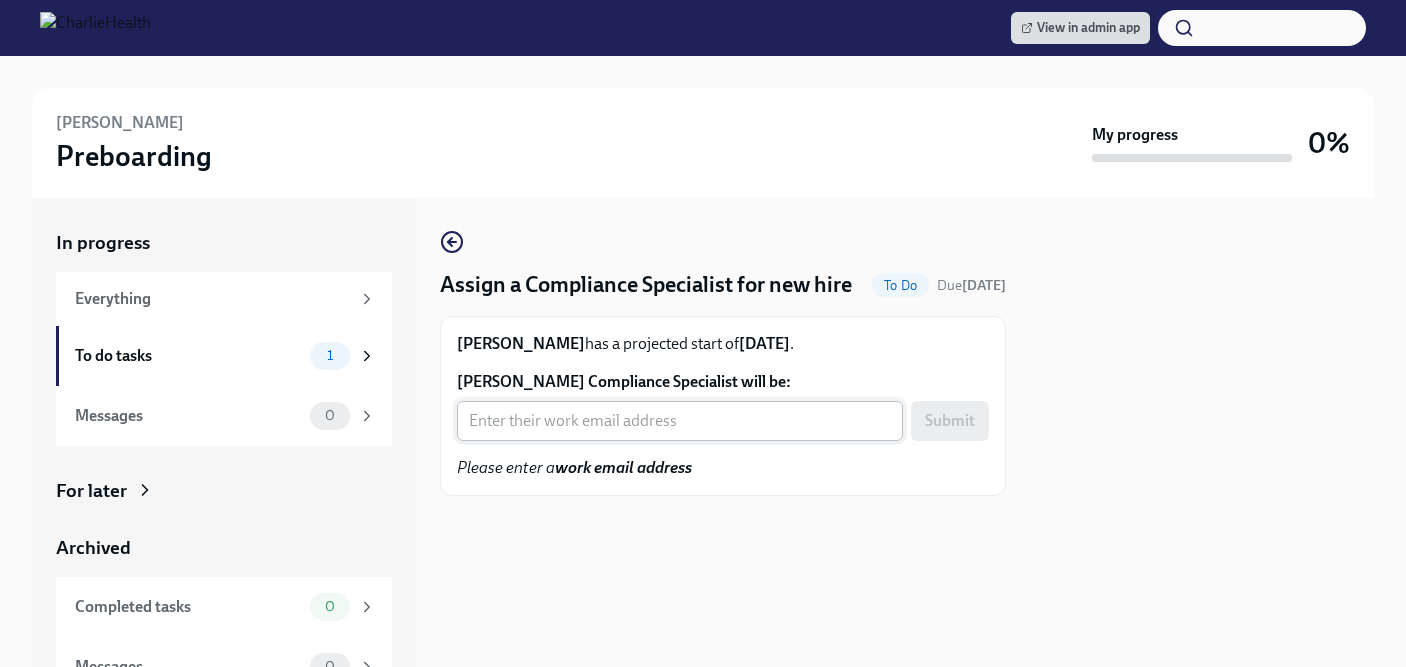 click on "Sharon Hawkins's Compliance Specialist will be:" at bounding box center (680, 421) 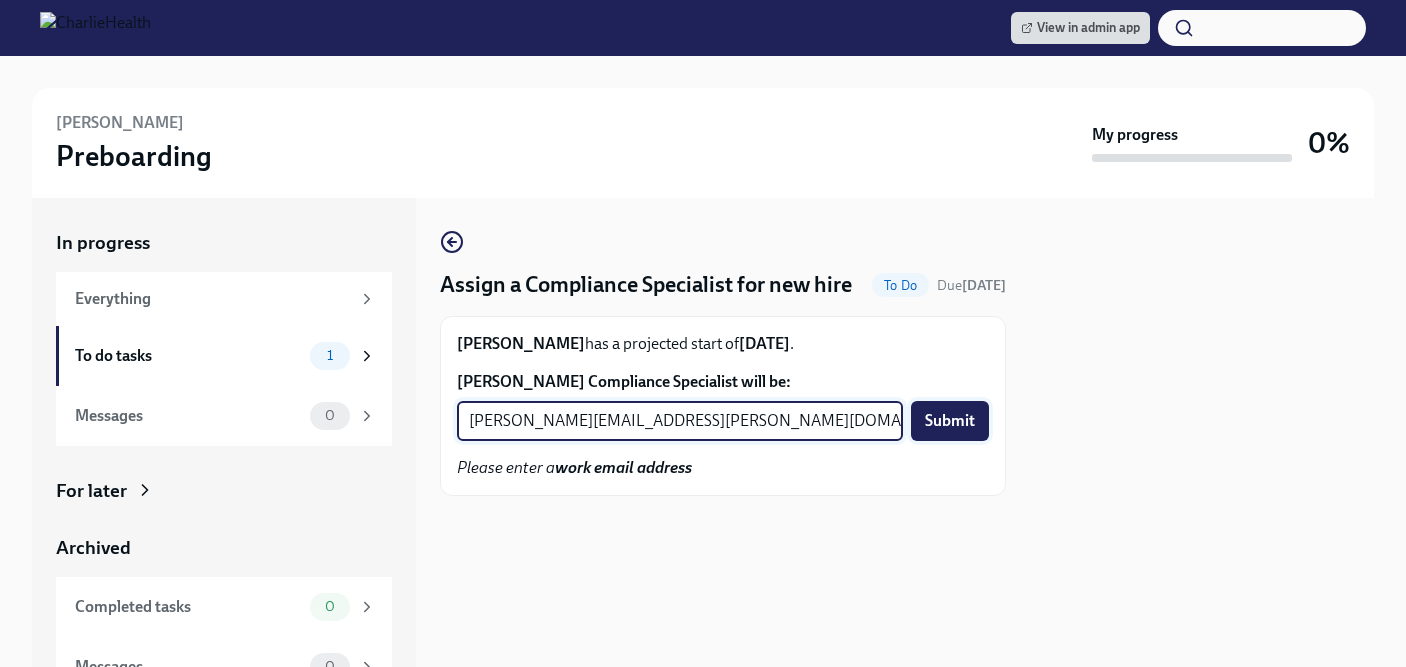 type on "briana.holloway@charliehealth.com" 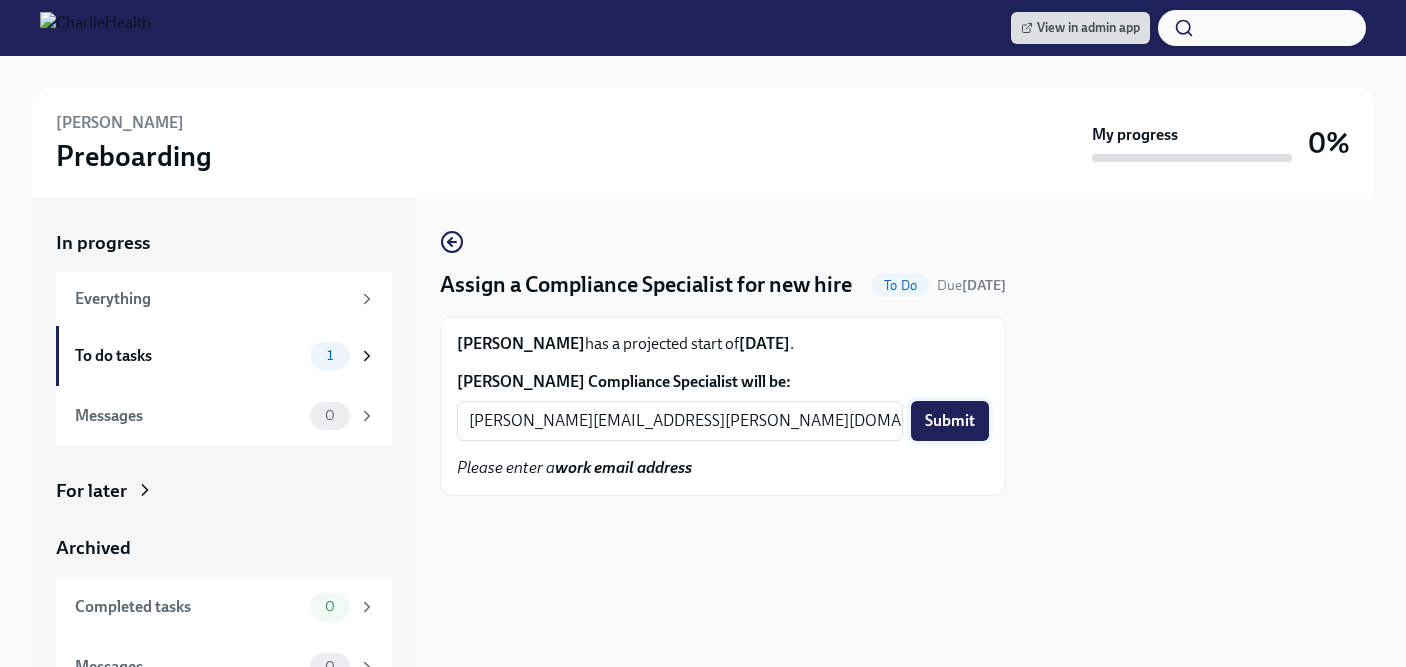 click on "Submit" at bounding box center [950, 421] 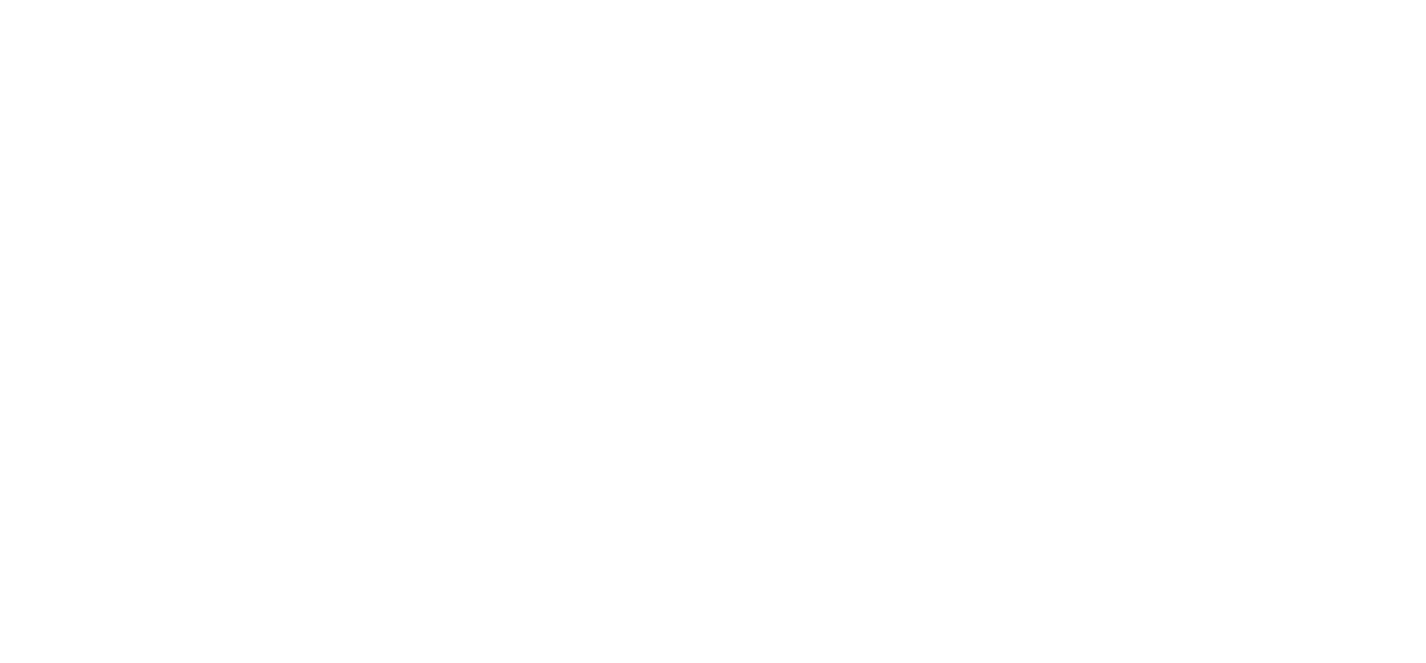 scroll, scrollTop: 0, scrollLeft: 0, axis: both 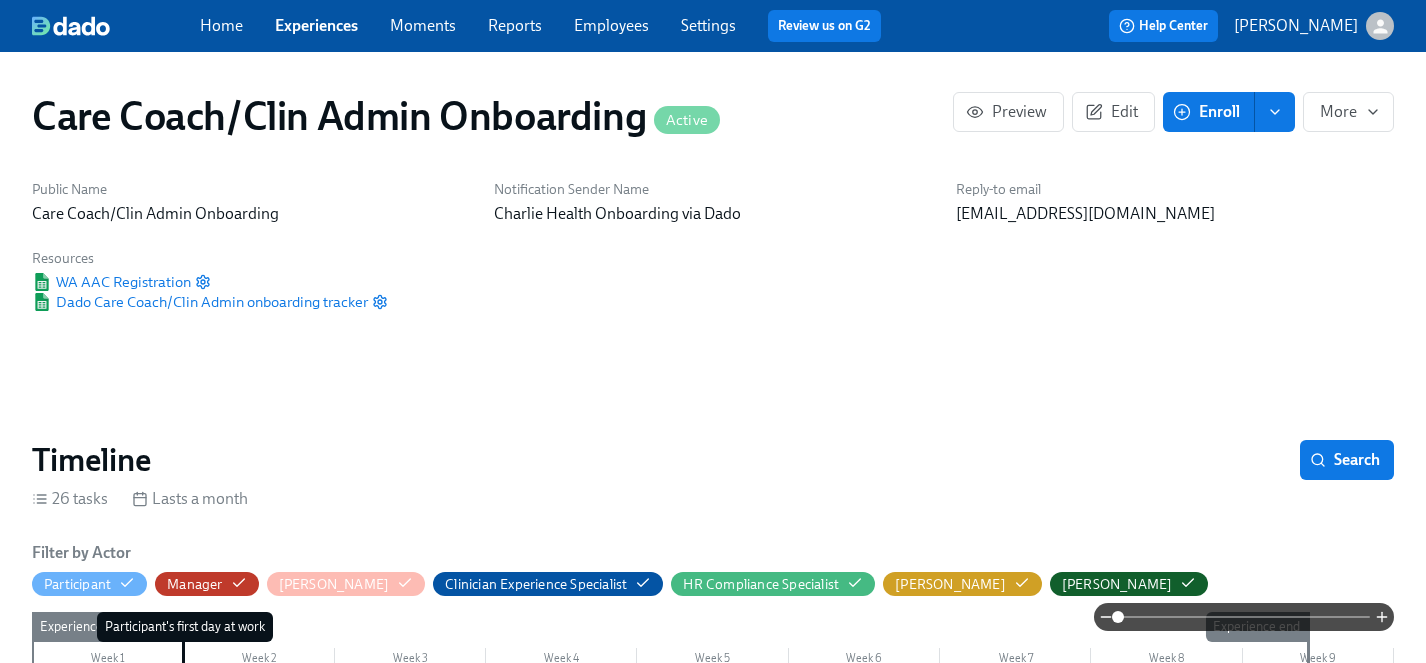 click on "Experiences" at bounding box center (316, 25) 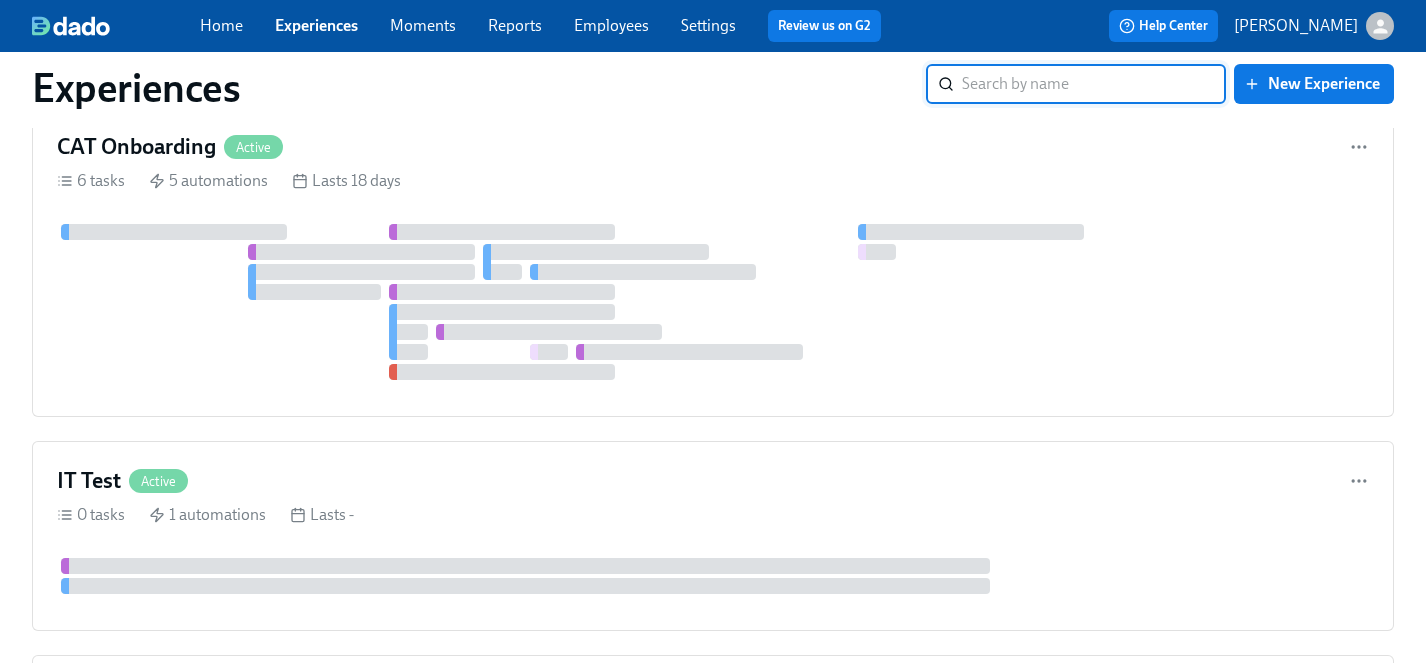 scroll, scrollTop: 0, scrollLeft: 0, axis: both 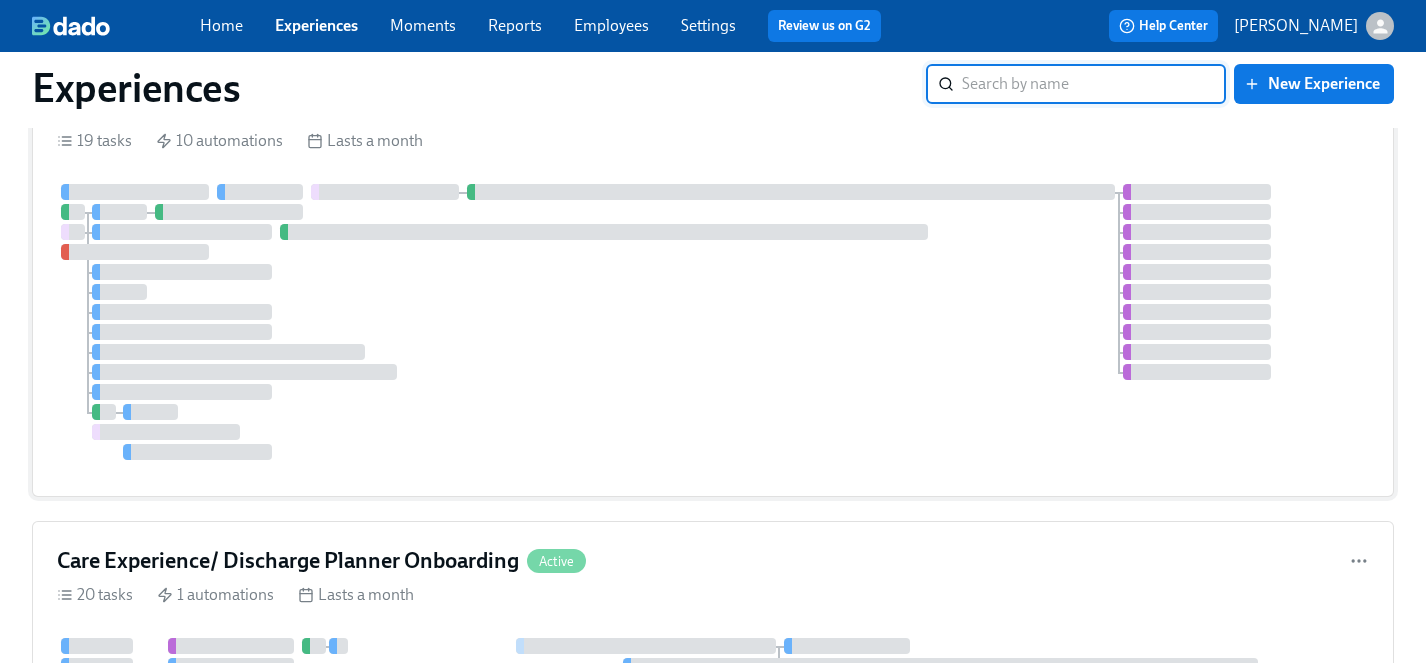 click at bounding box center [713, 322] 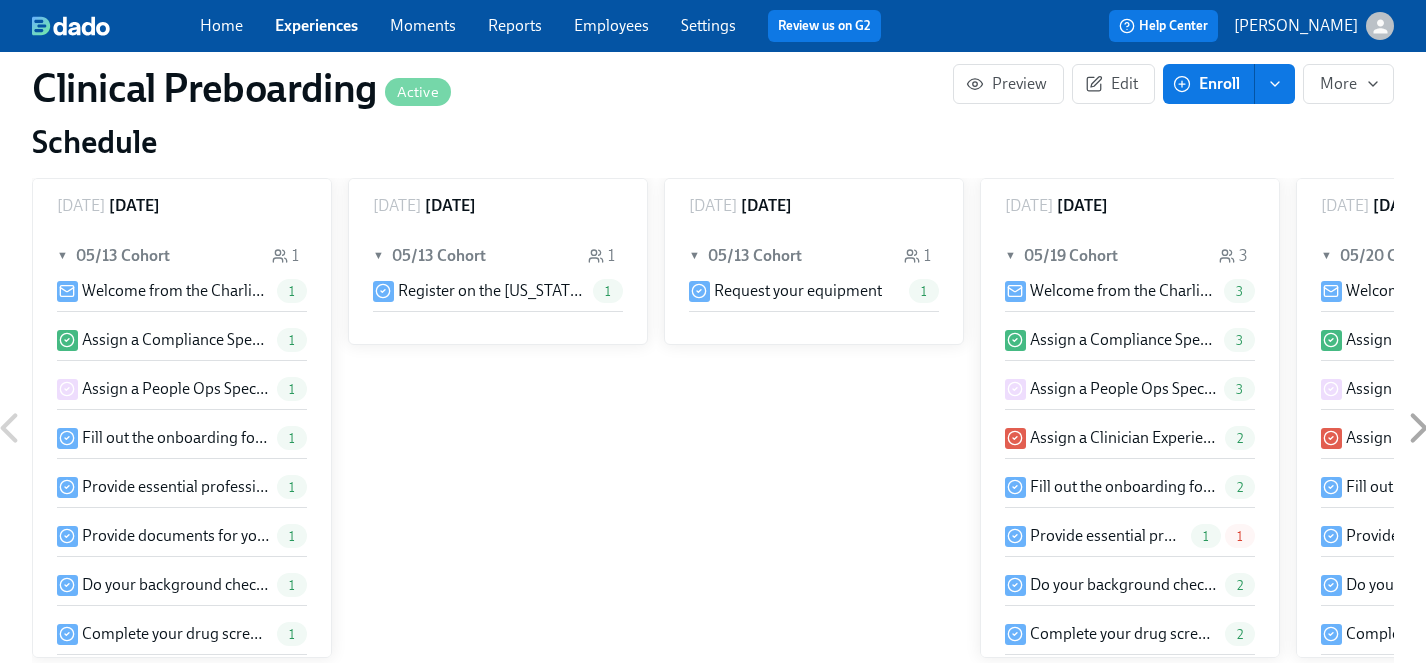scroll, scrollTop: 1660, scrollLeft: 0, axis: vertical 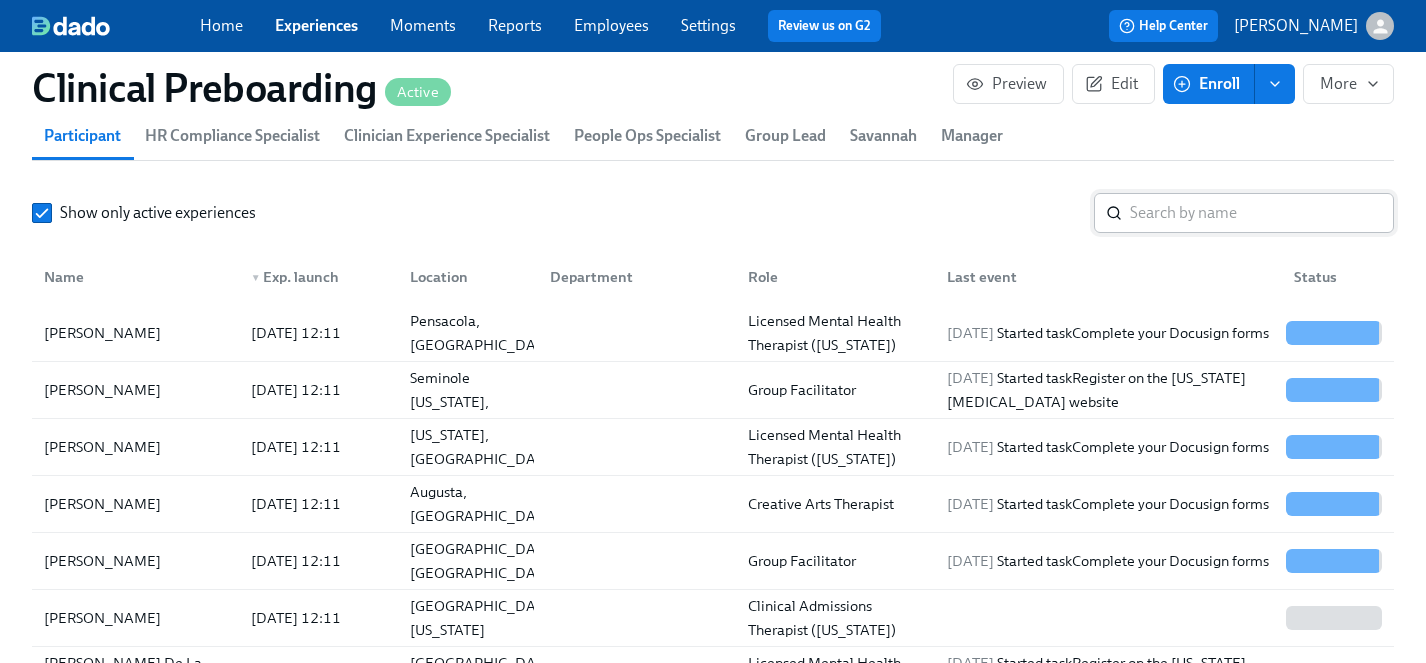 click at bounding box center [1262, 213] 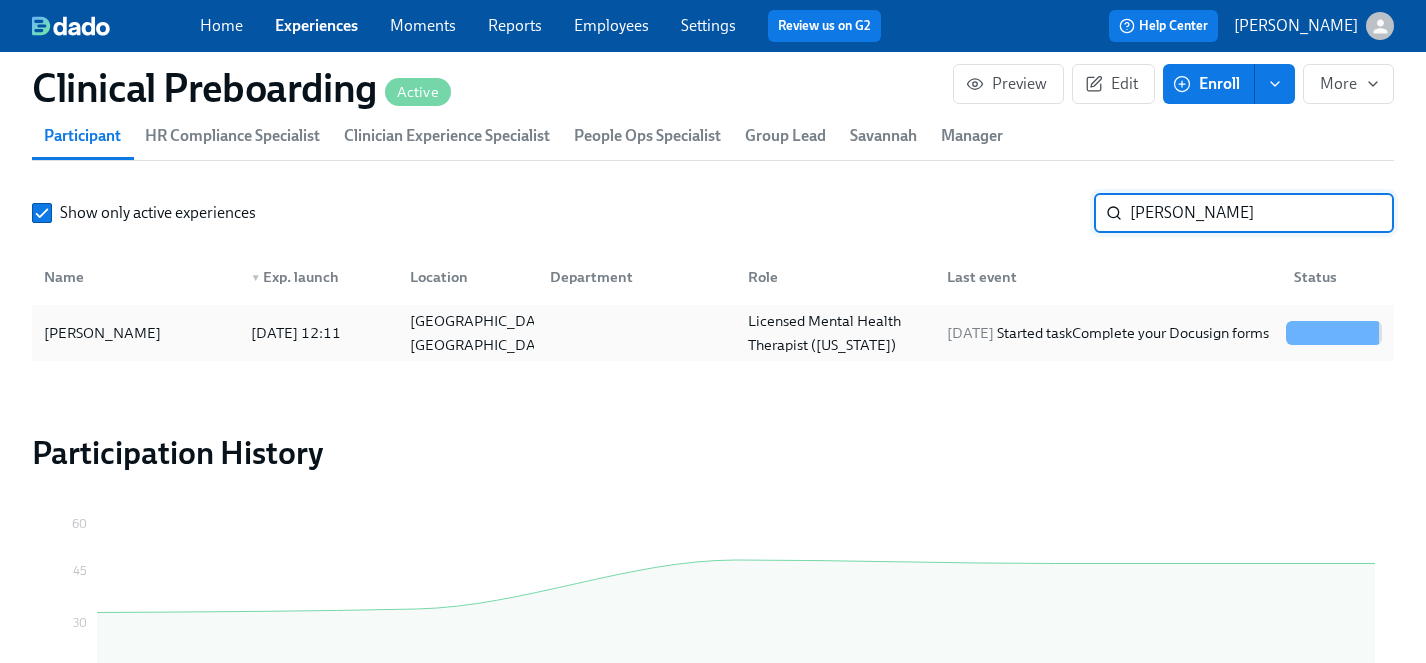 type on "sharon" 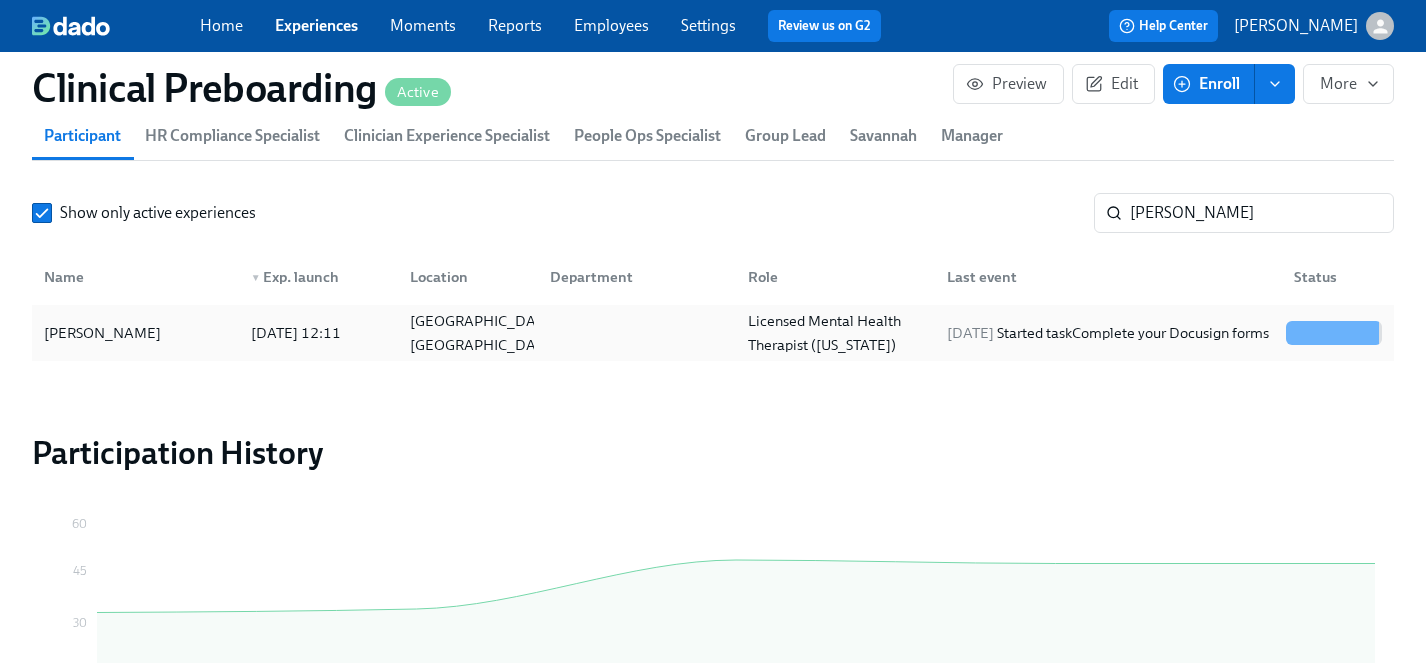 click on "Sharon Hawkins" at bounding box center (102, 333) 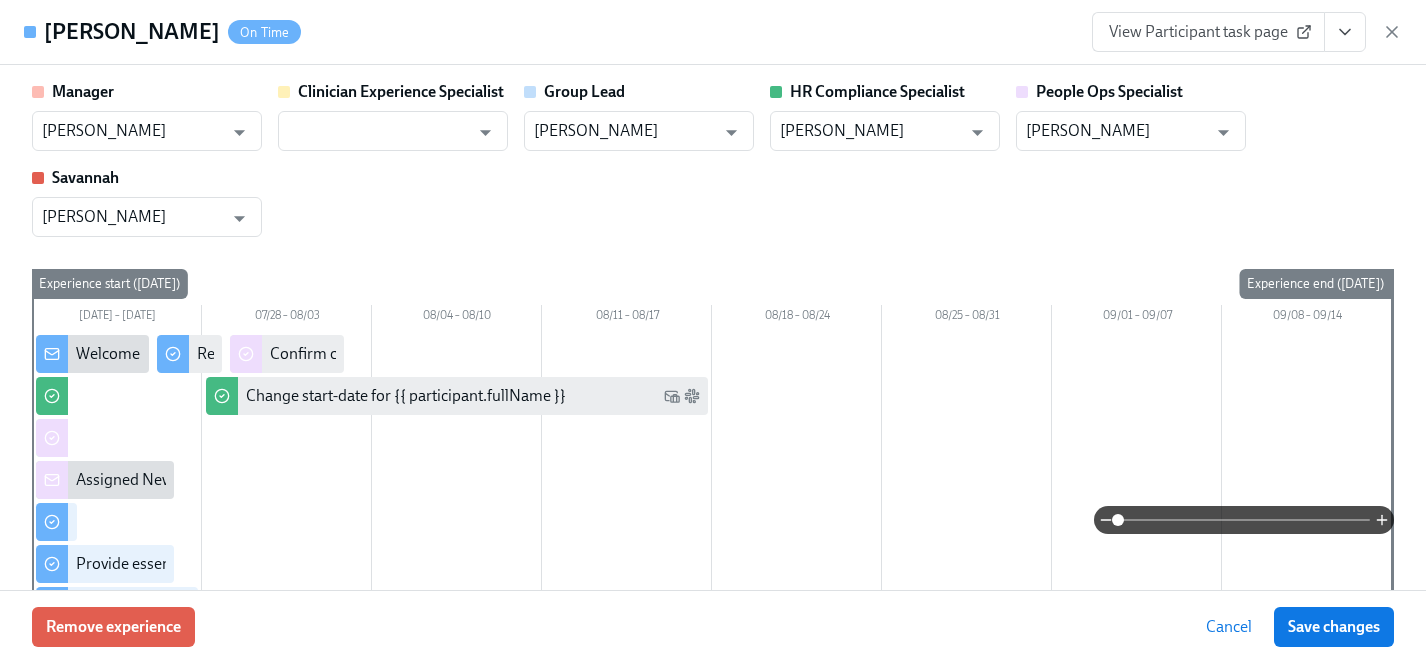 click 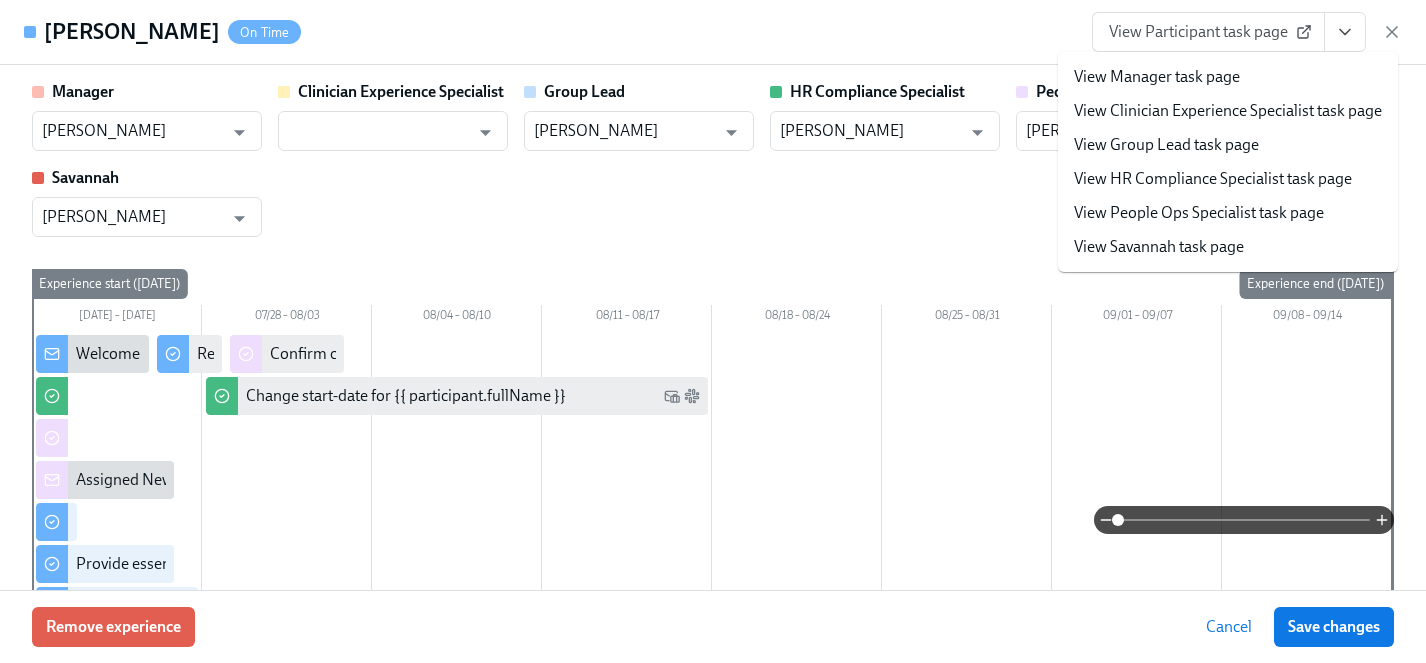 click on "View HR Compliance Specialist task page" at bounding box center [1213, 179] 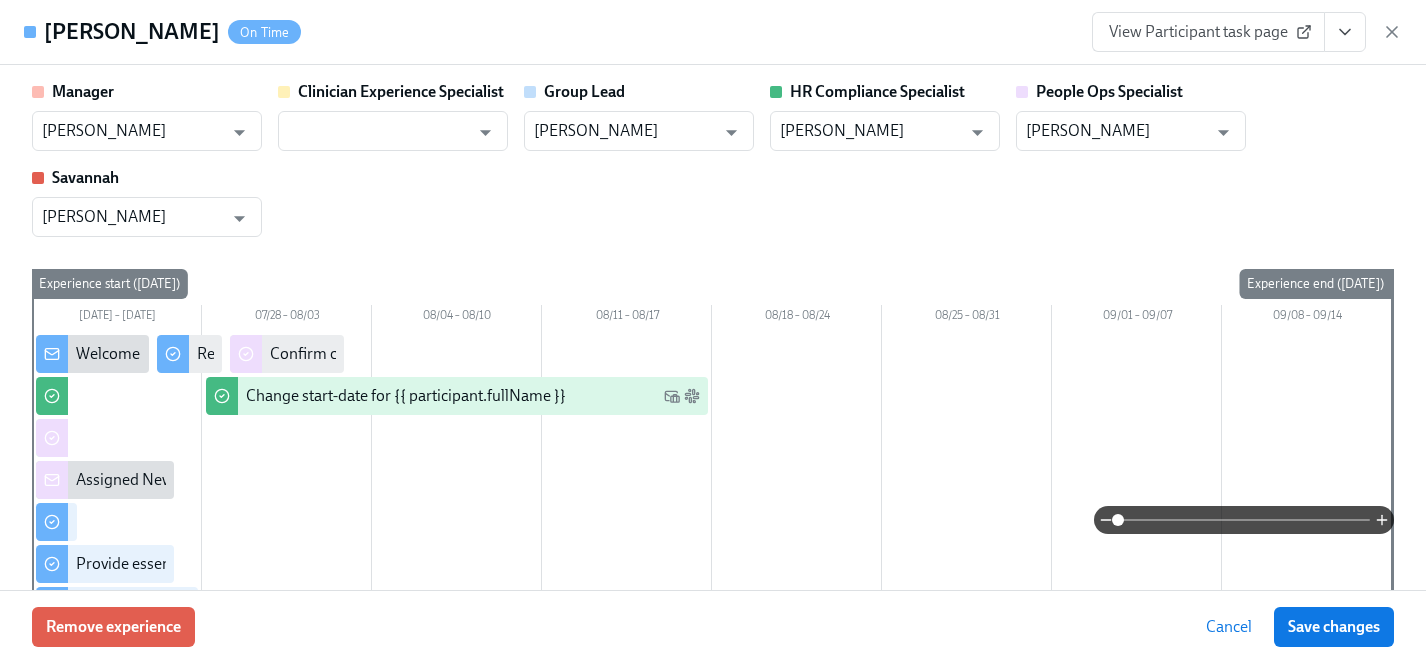 scroll, scrollTop: 0, scrollLeft: 22006, axis: horizontal 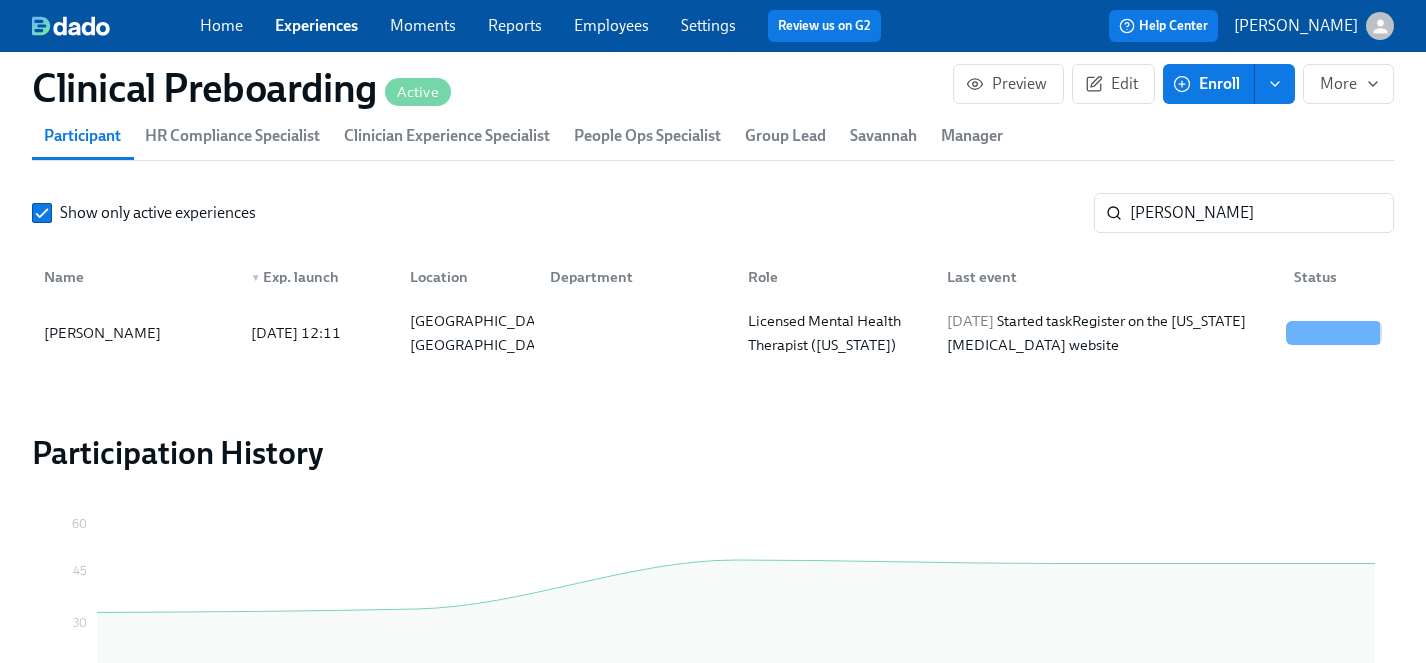 click on "Employees" at bounding box center [611, 25] 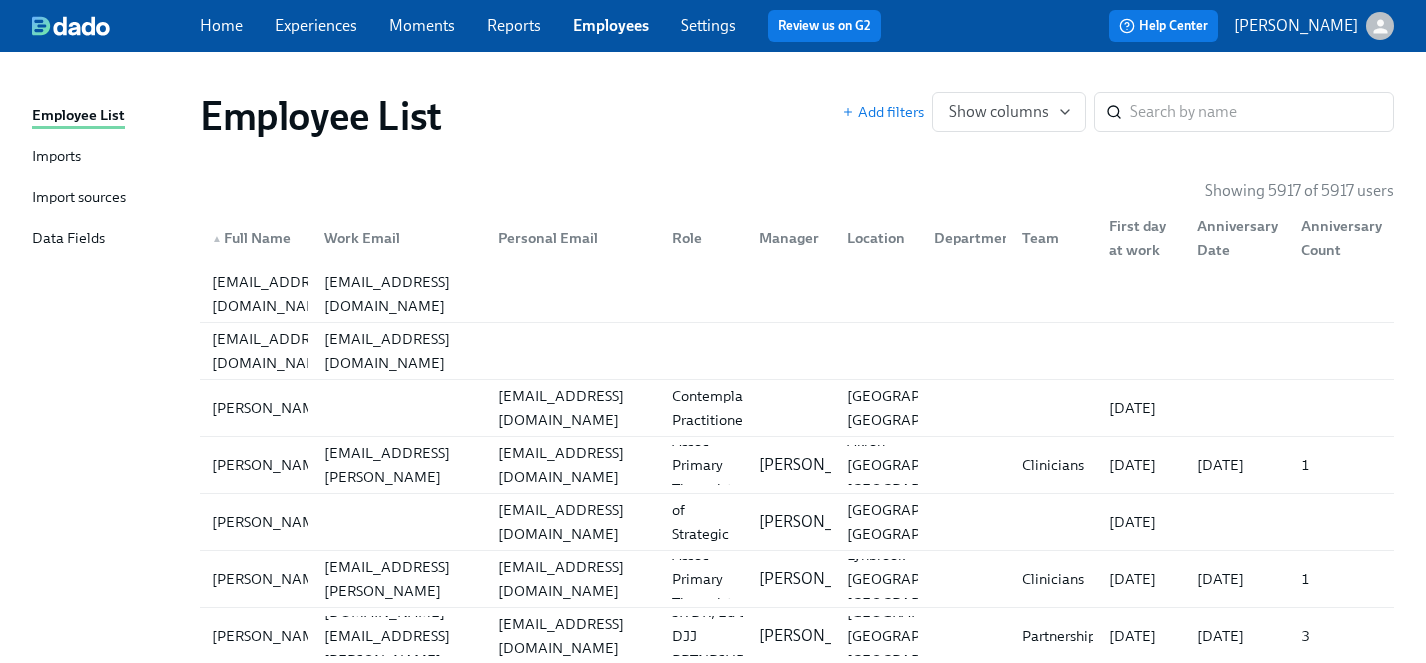 click on "Home Experiences Moments Reports Employees Settings Review us on G2" at bounding box center [548, 26] 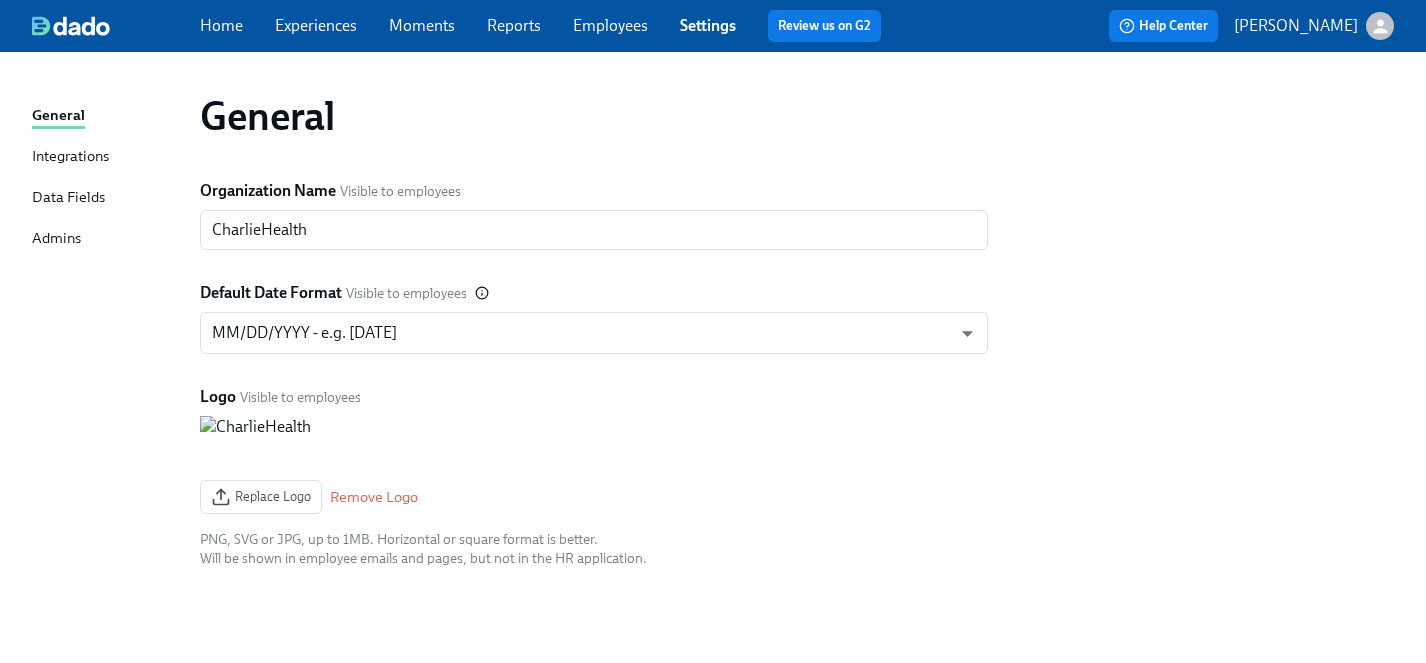 click on "Admins" at bounding box center (56, 239) 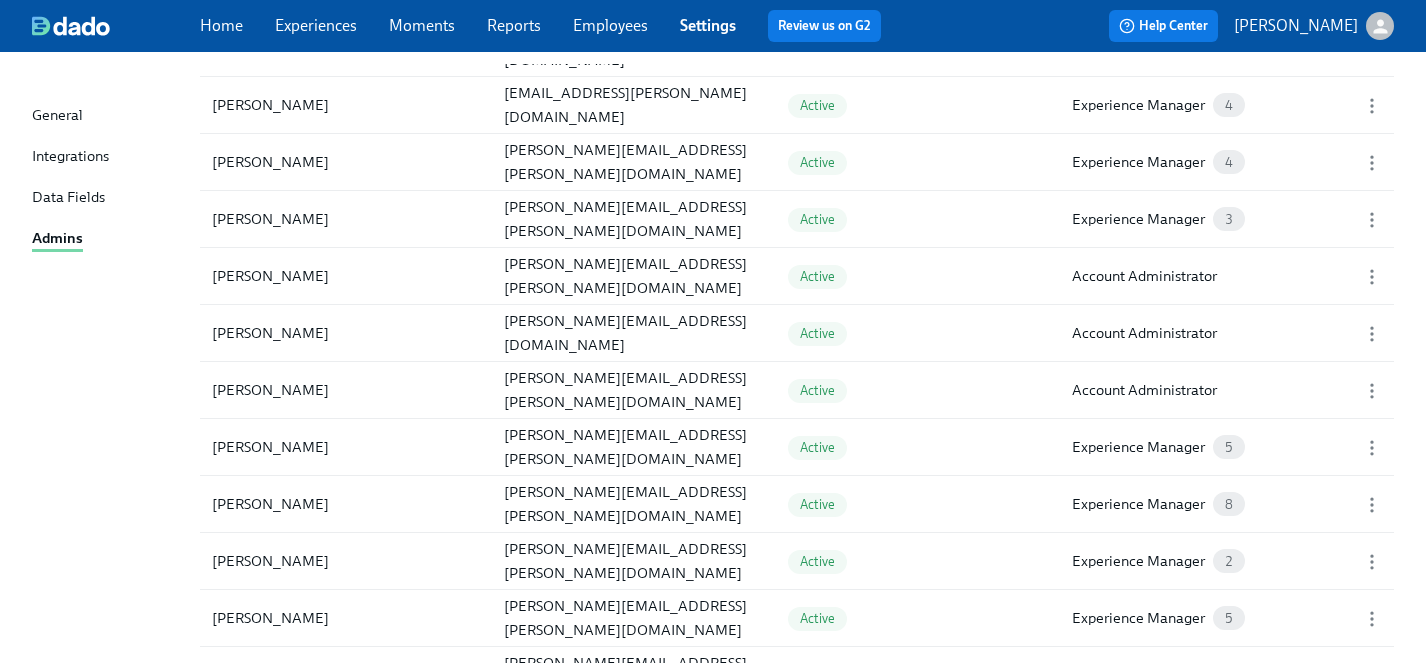 scroll, scrollTop: 1327, scrollLeft: 0, axis: vertical 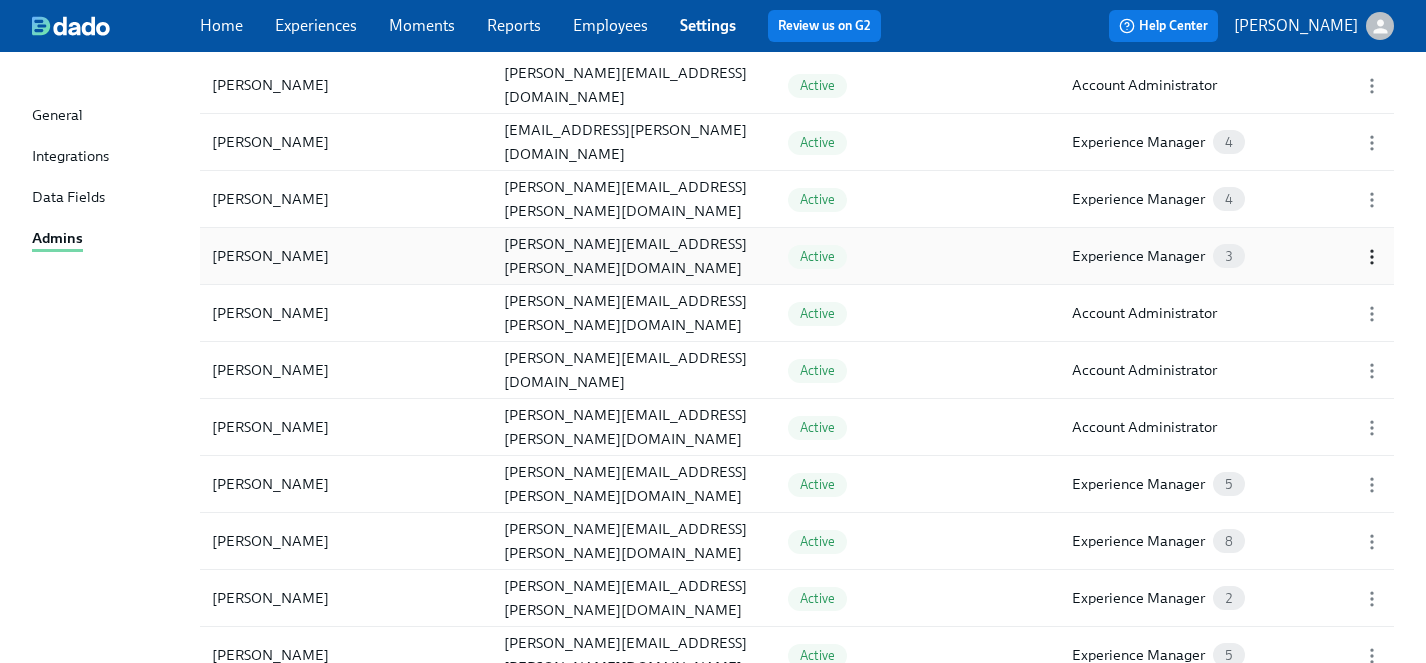 click 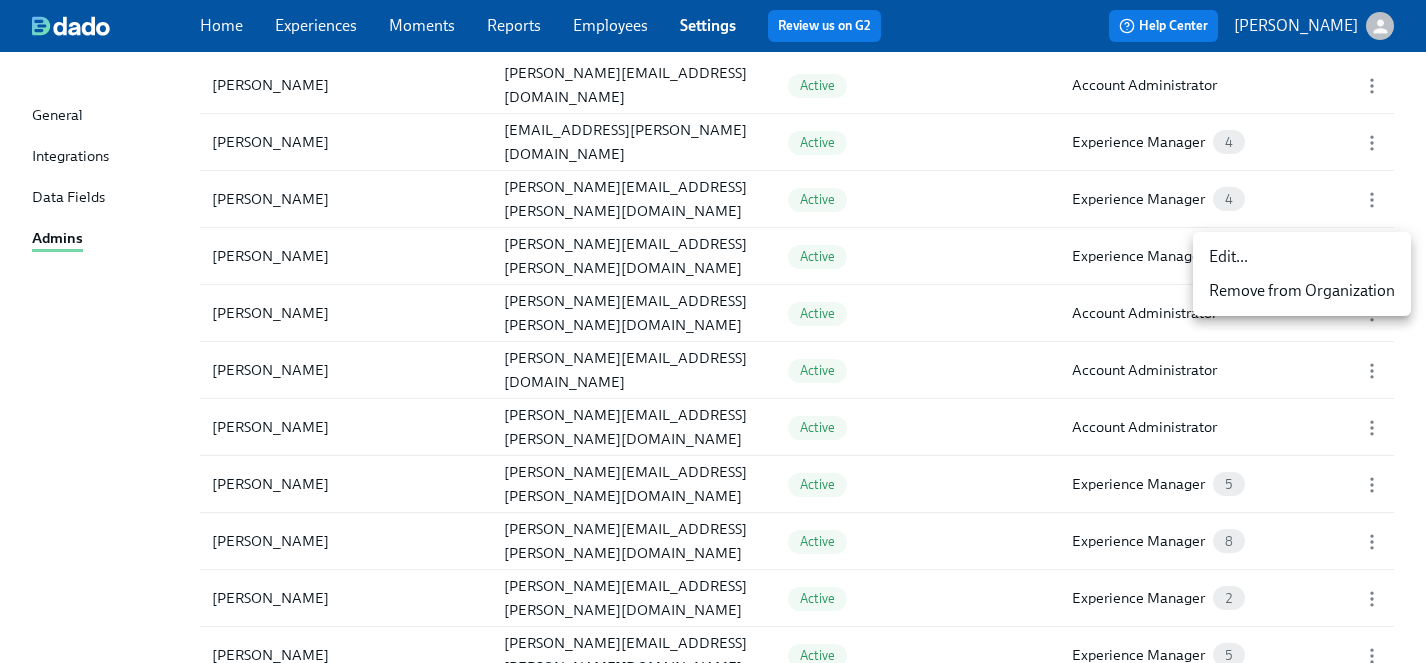 click on "Edit..." at bounding box center (1228, 257) 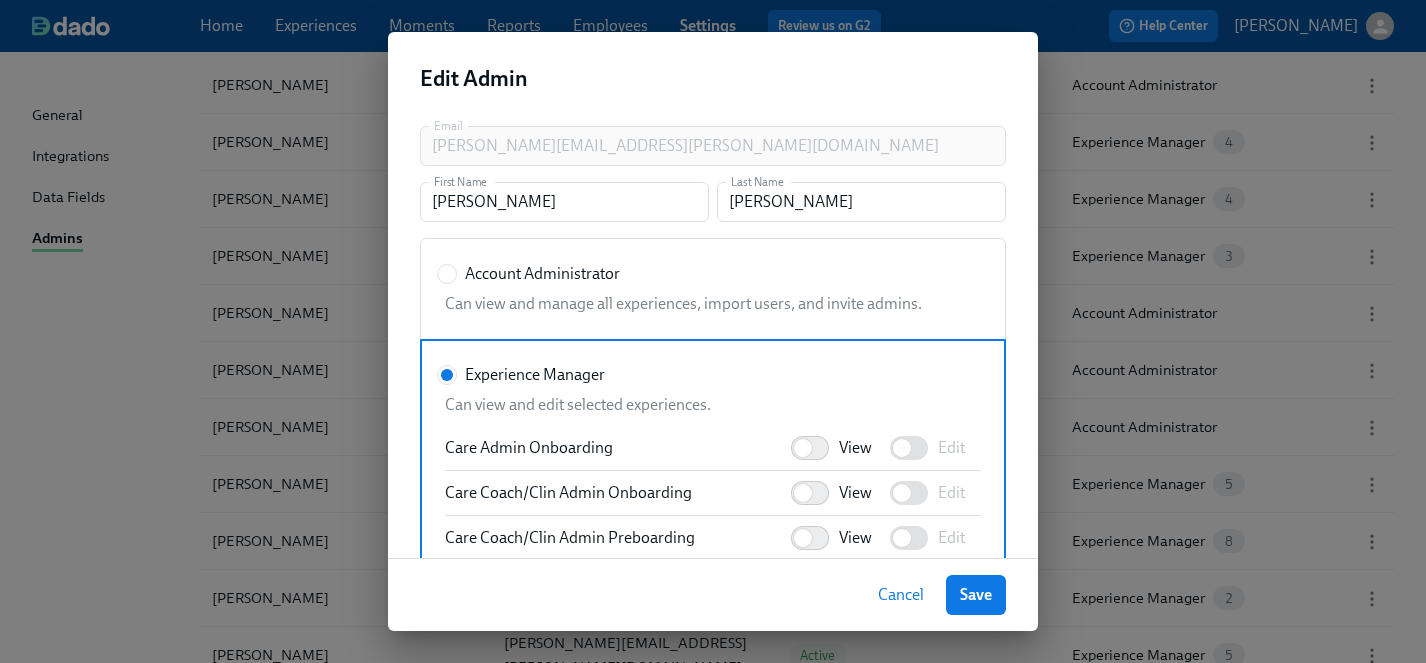 scroll, scrollTop: 641, scrollLeft: 0, axis: vertical 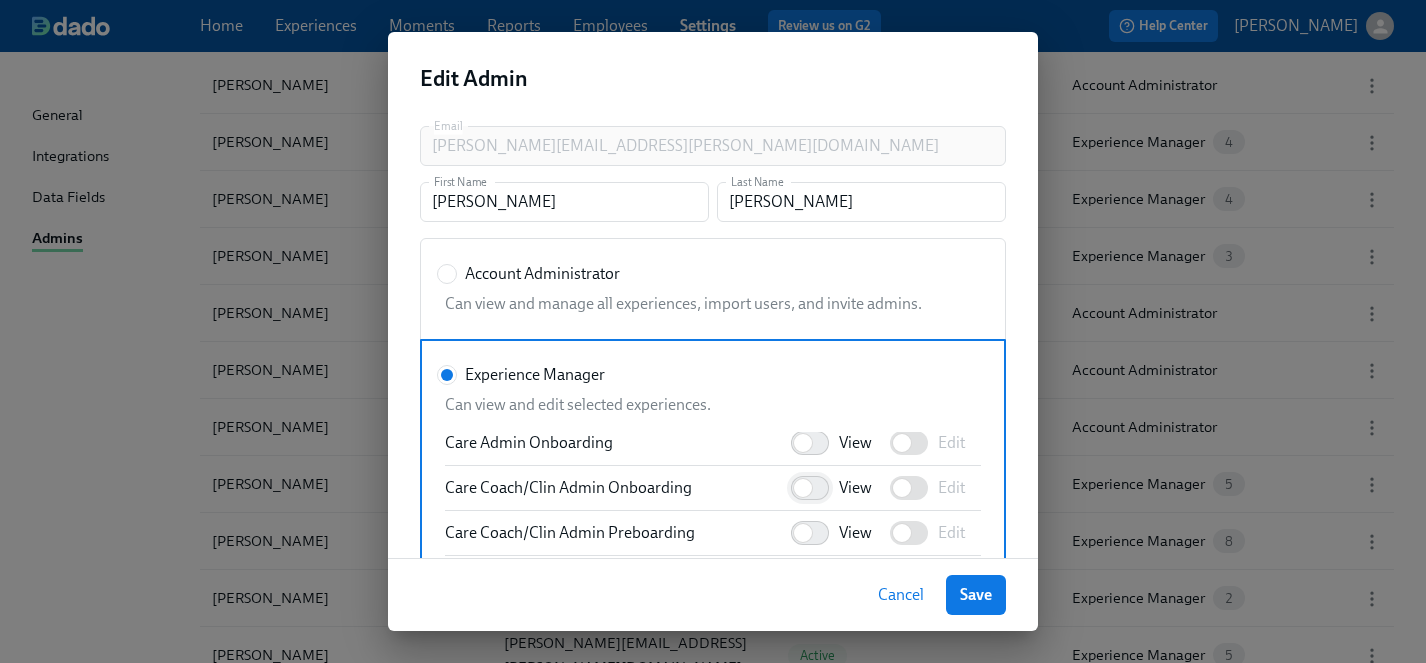 click on "View" at bounding box center (803, 488) 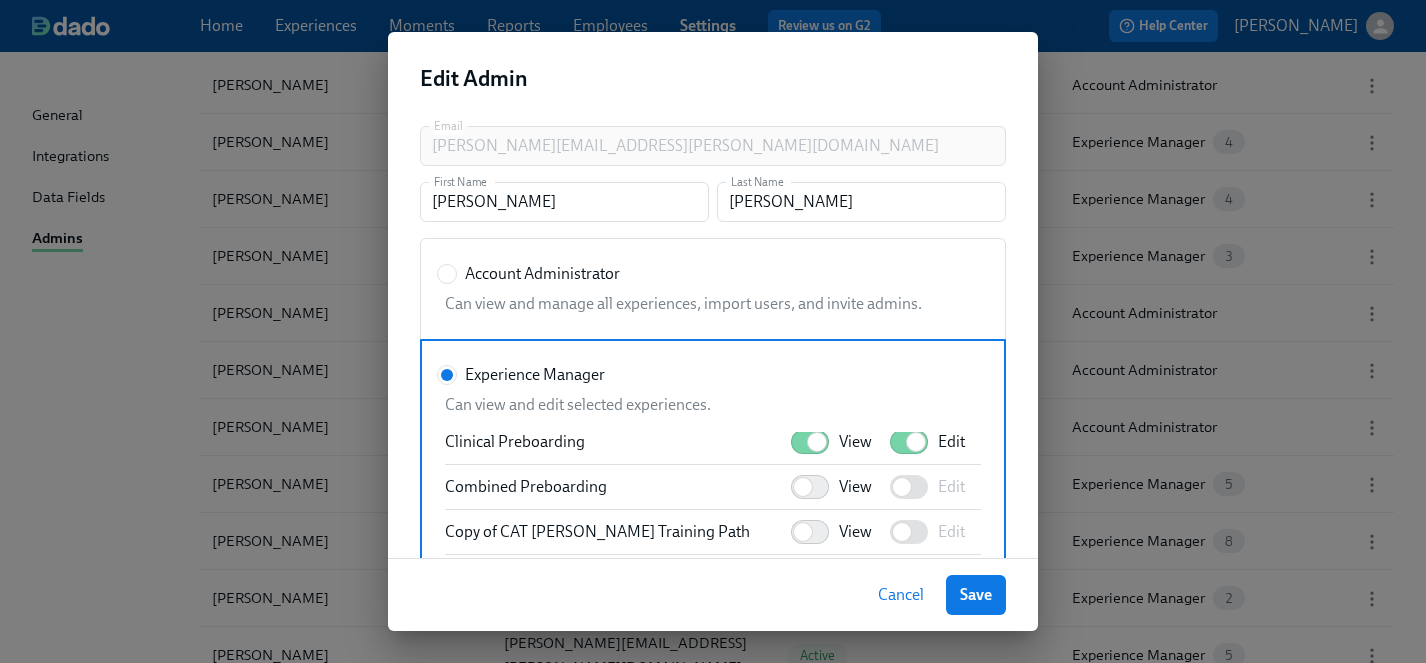 scroll, scrollTop: 1046, scrollLeft: 0, axis: vertical 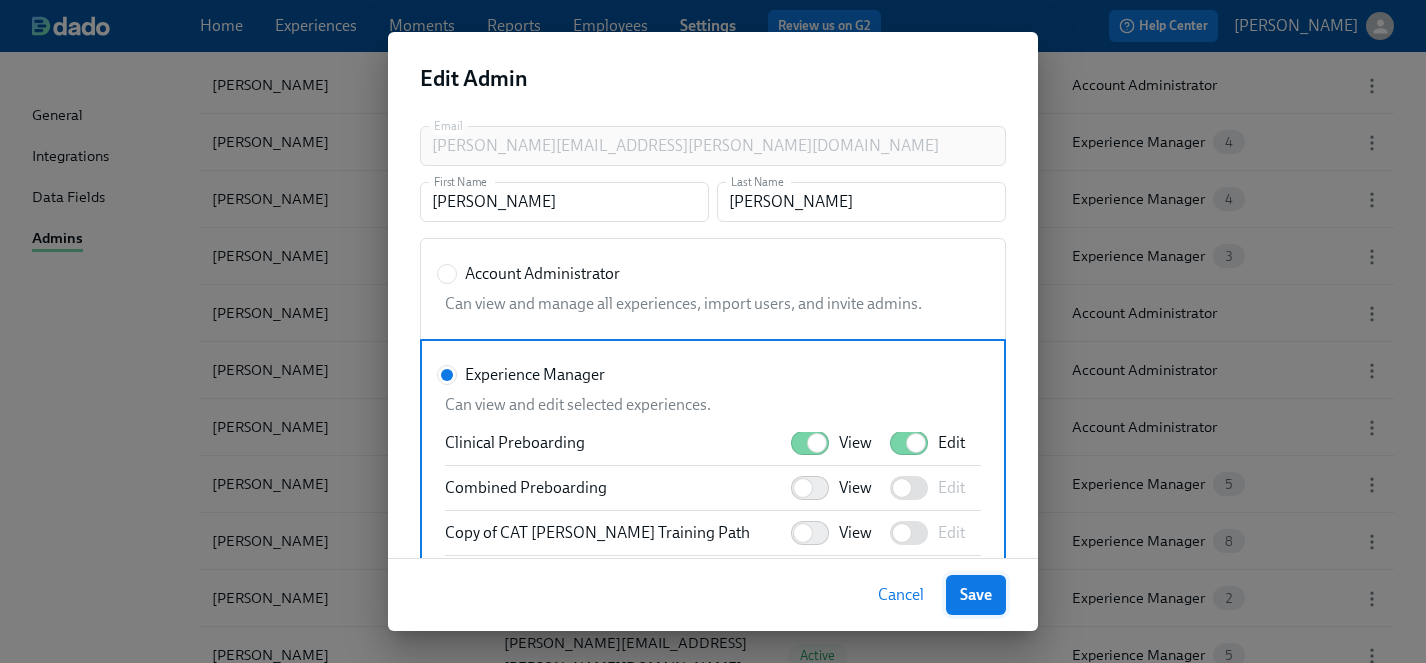 click on "Save" at bounding box center (976, 595) 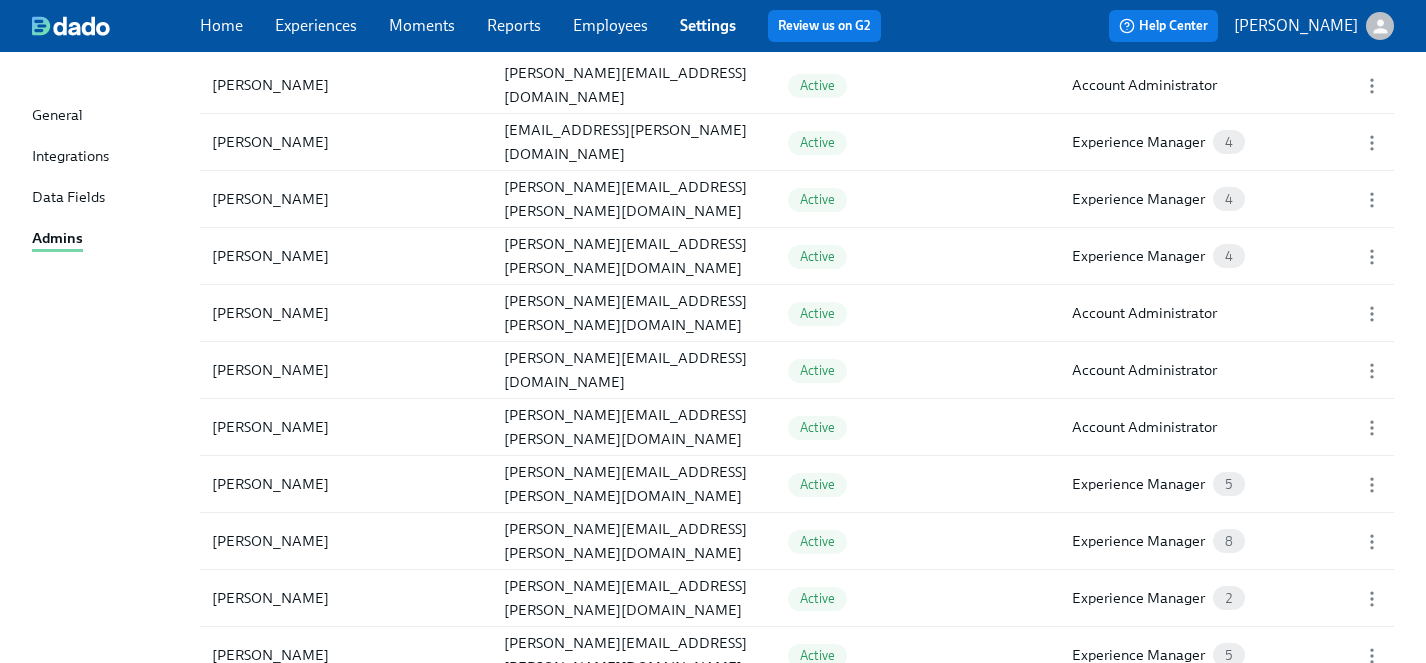 click on "Experiences" at bounding box center [316, 25] 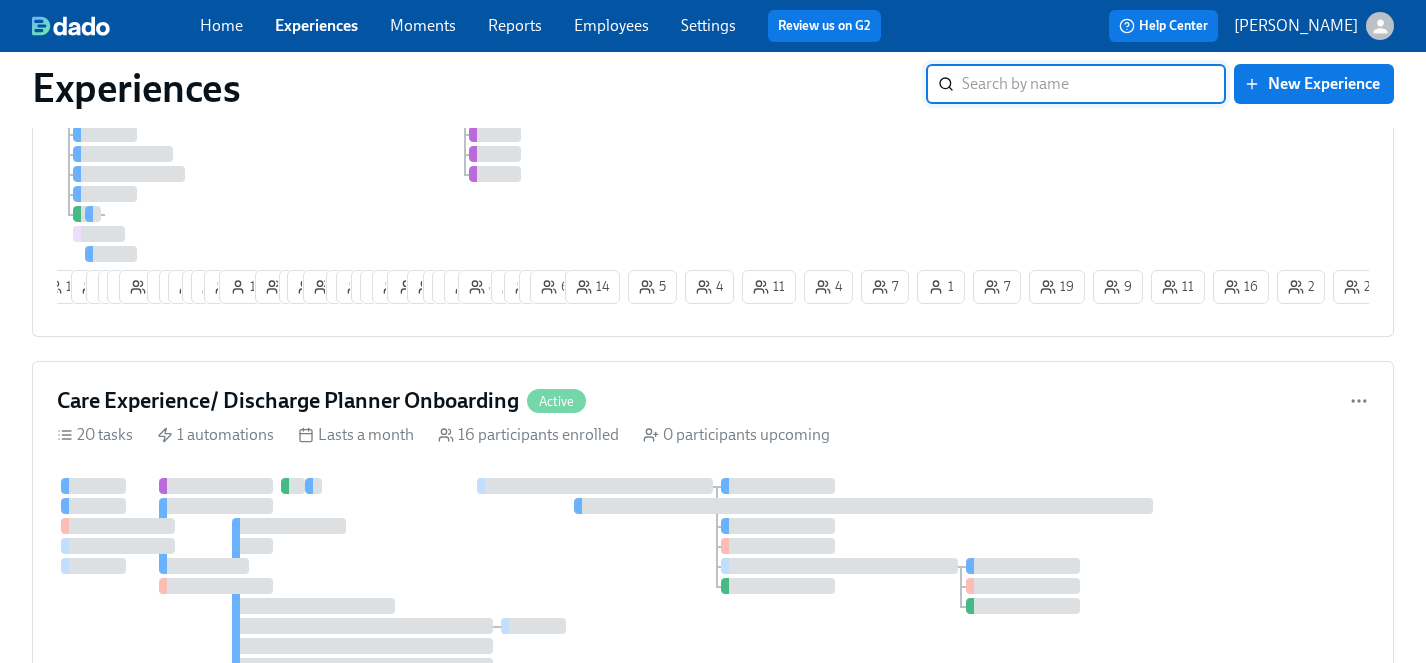 scroll, scrollTop: 0, scrollLeft: 0, axis: both 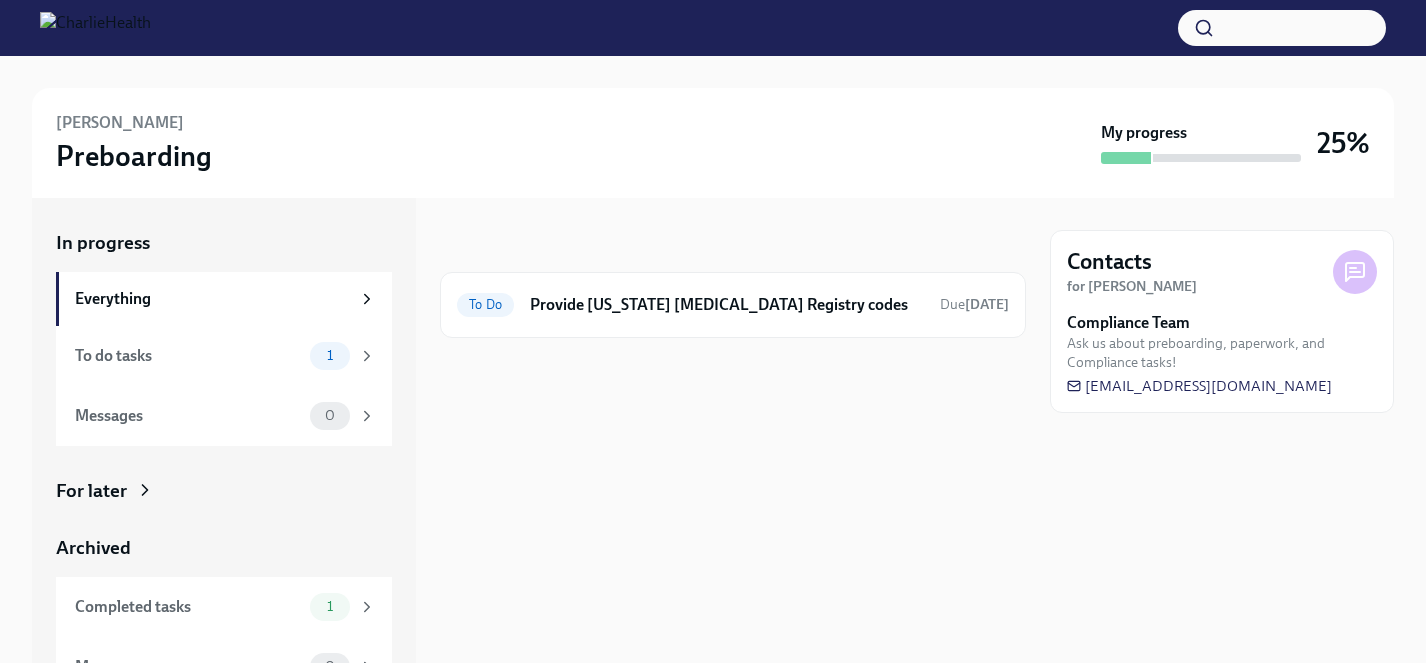 click on "For later" at bounding box center [91, 491] 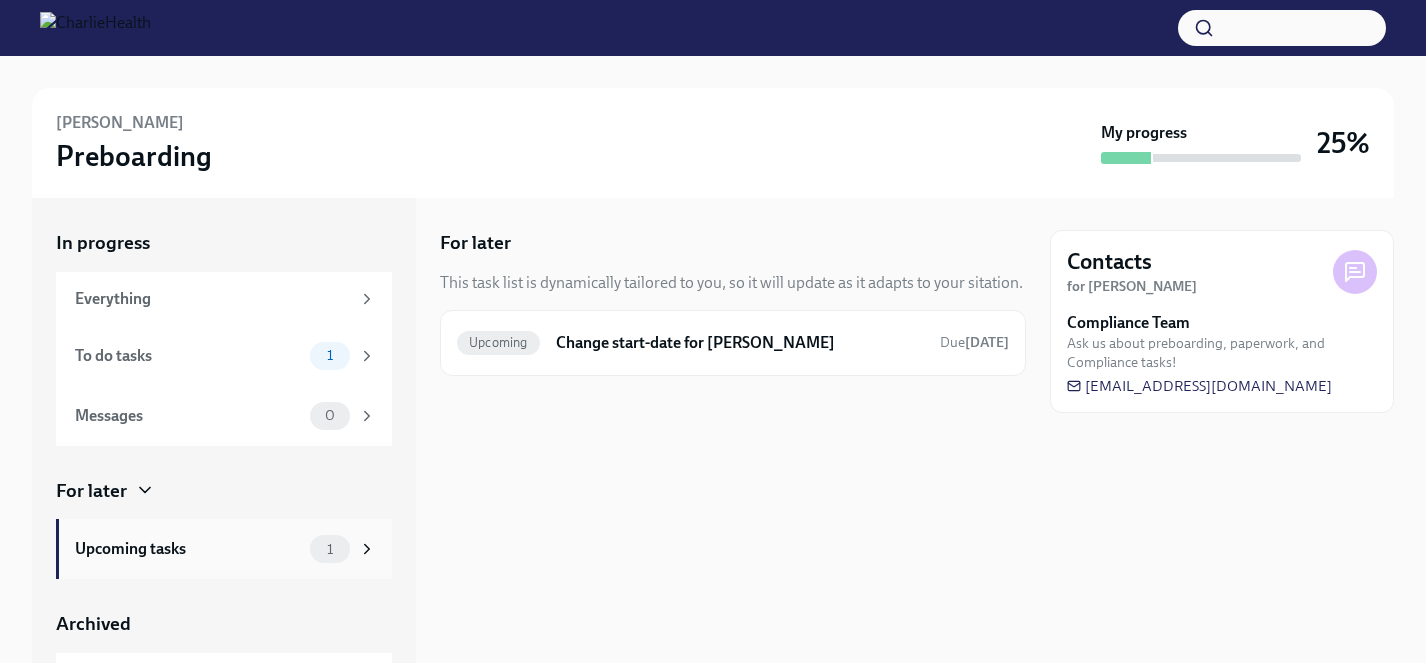 scroll, scrollTop: 110, scrollLeft: 0, axis: vertical 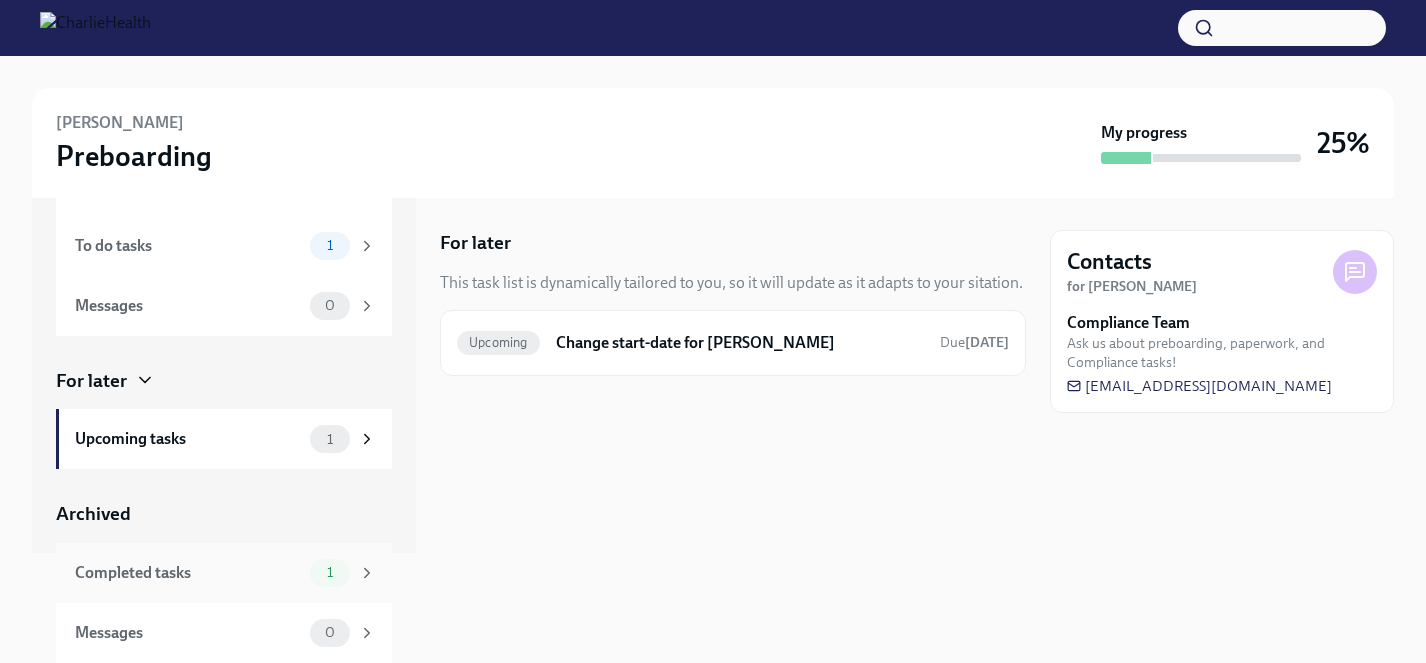 click on "Completed tasks" at bounding box center (188, 573) 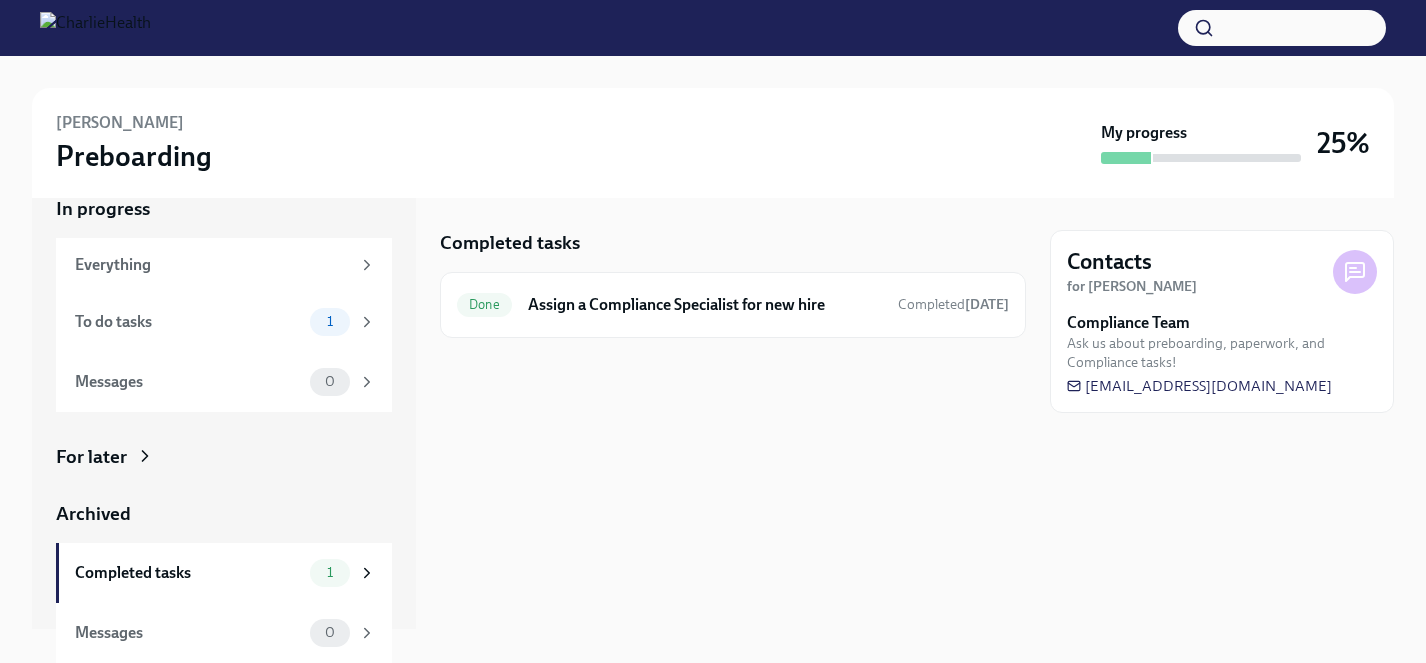 click on "For later" at bounding box center (91, 457) 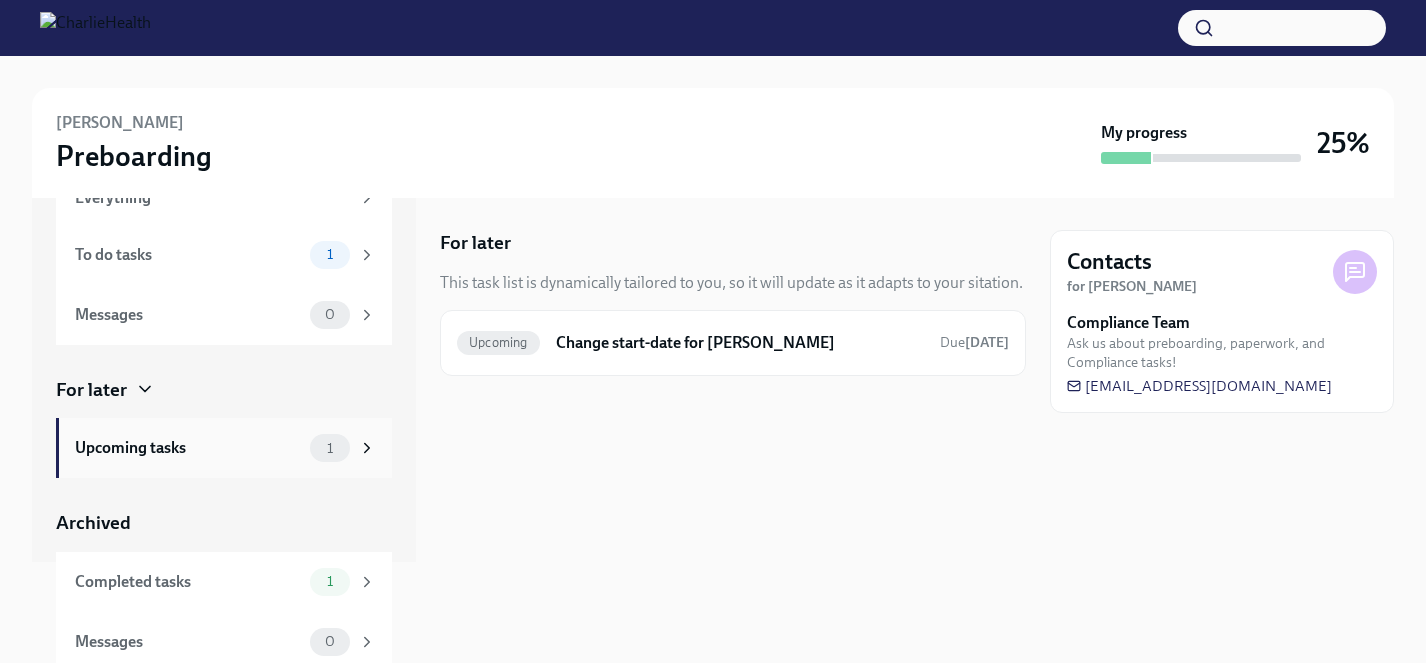 scroll, scrollTop: 110, scrollLeft: 0, axis: vertical 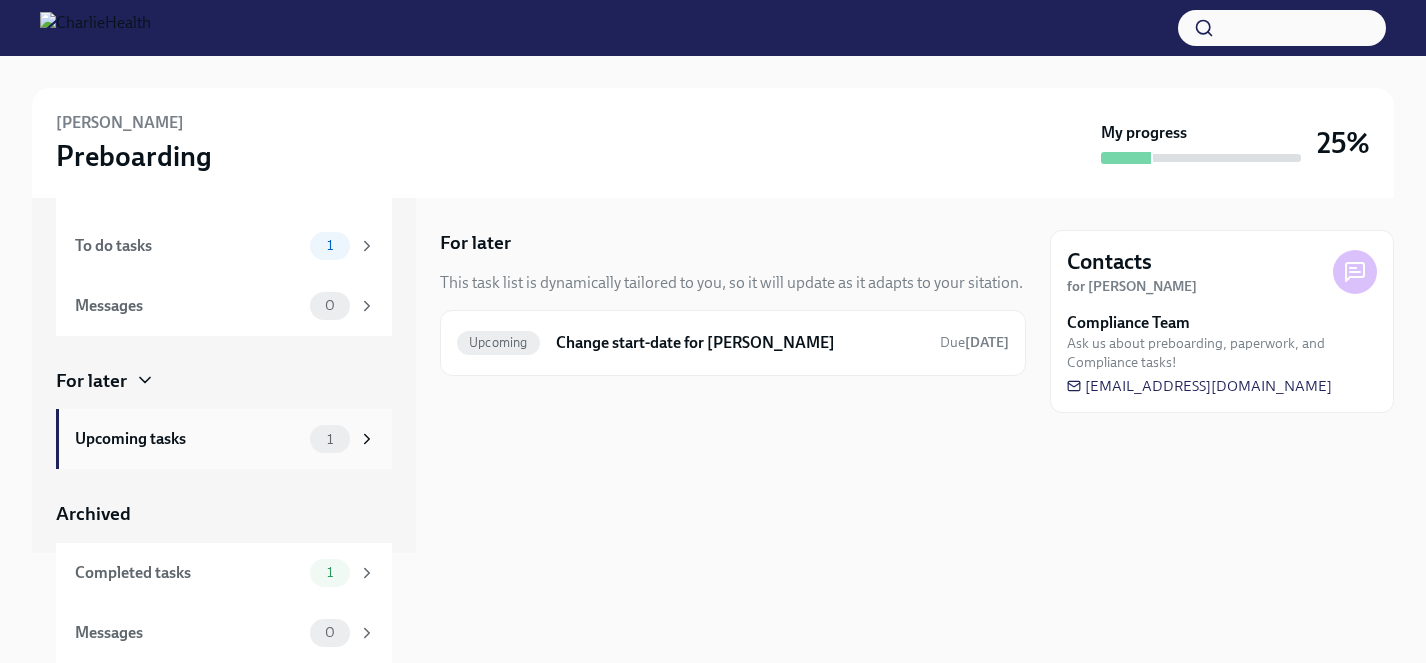 click on "Upcoming tasks" at bounding box center [188, 439] 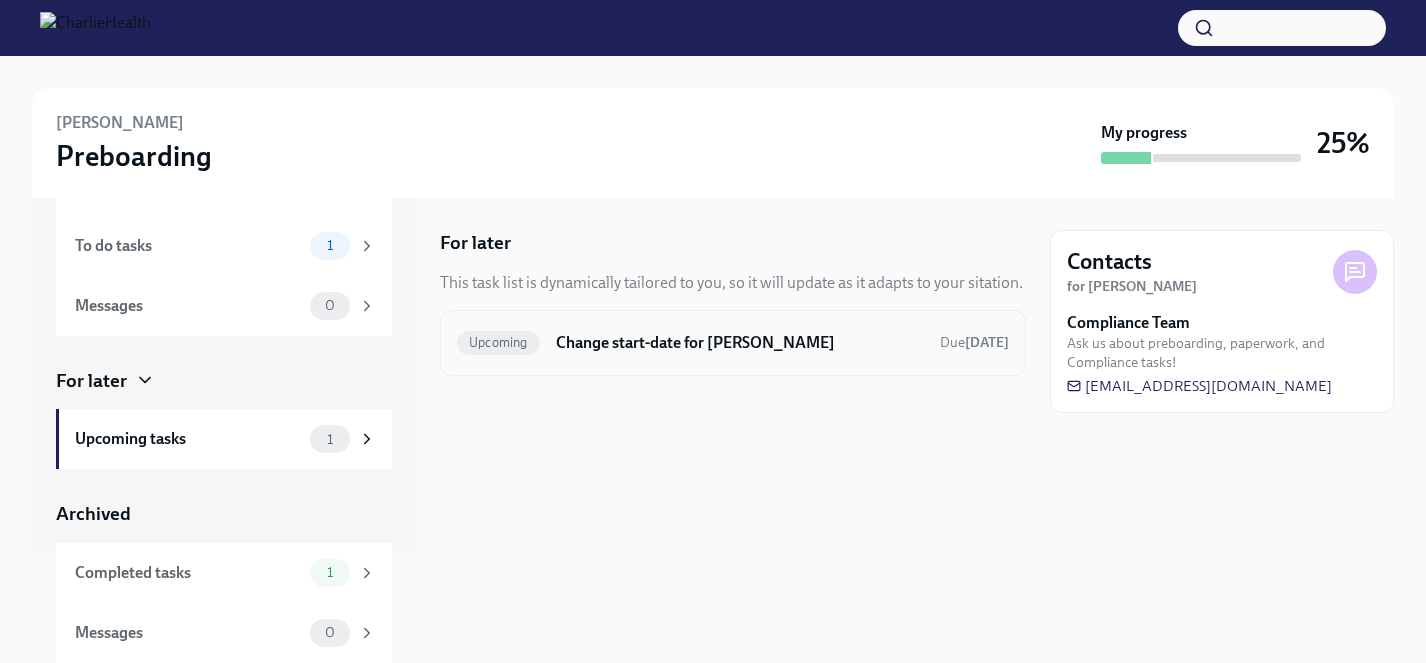 click on "Change start-date for Sharon Hawkins" at bounding box center [740, 343] 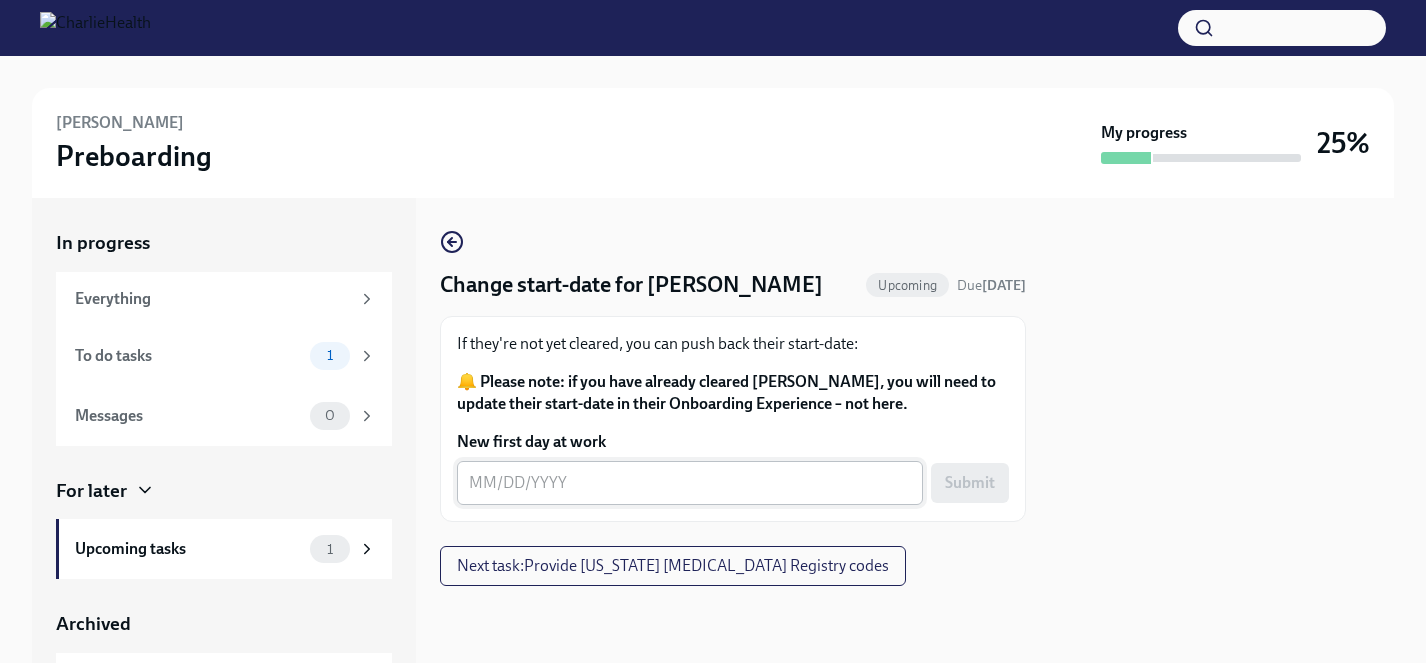 click on "New first day at work" at bounding box center (690, 483) 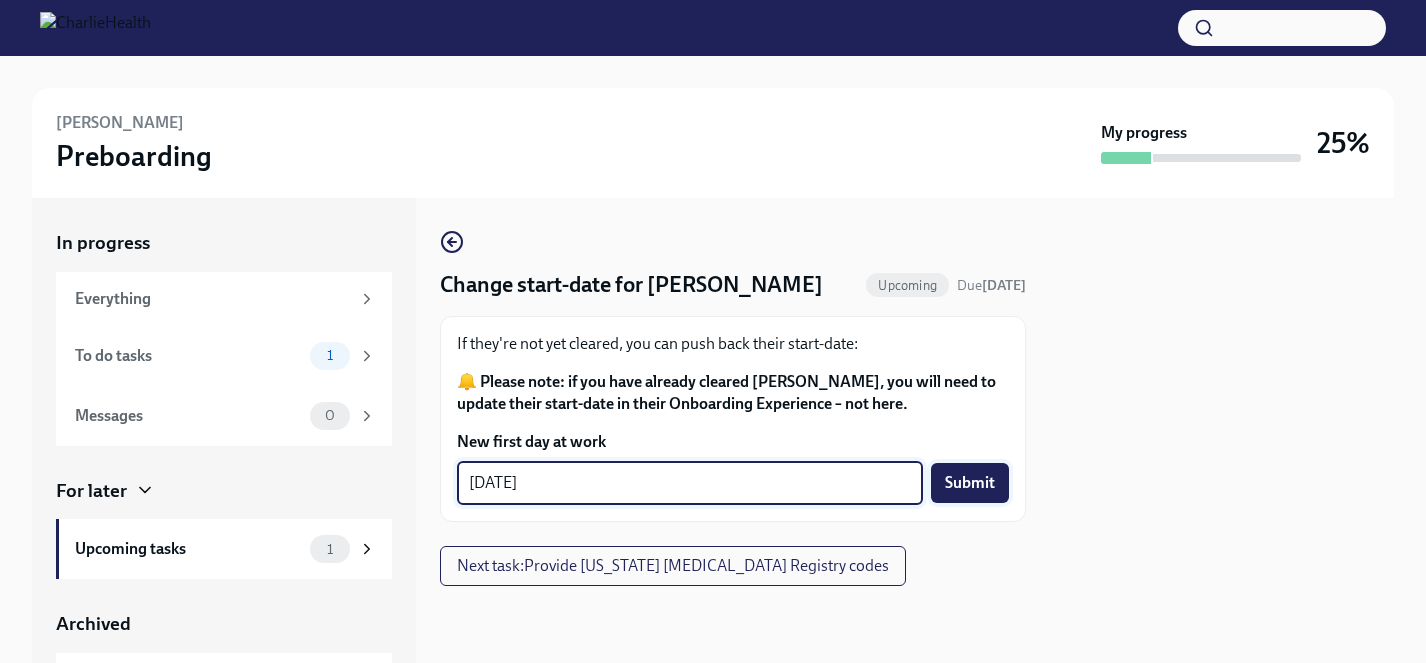 type on "08/11/2025" 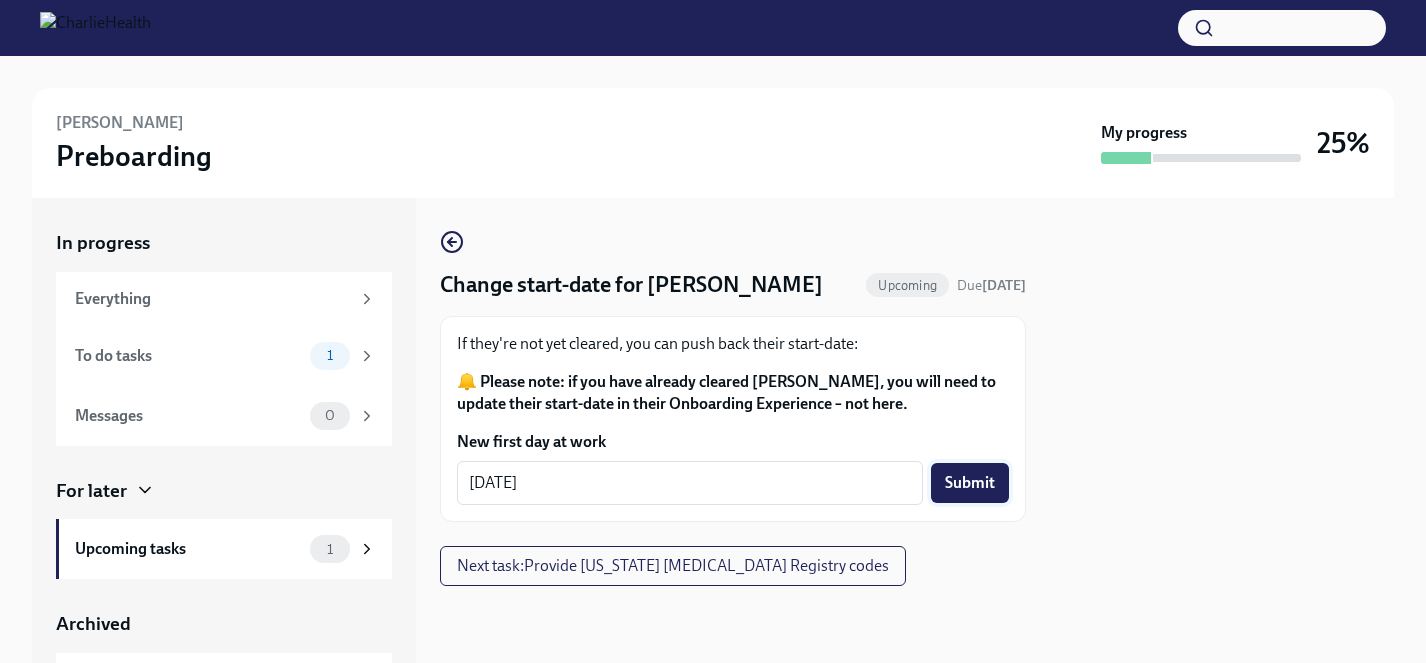 click on "Submit" at bounding box center [970, 483] 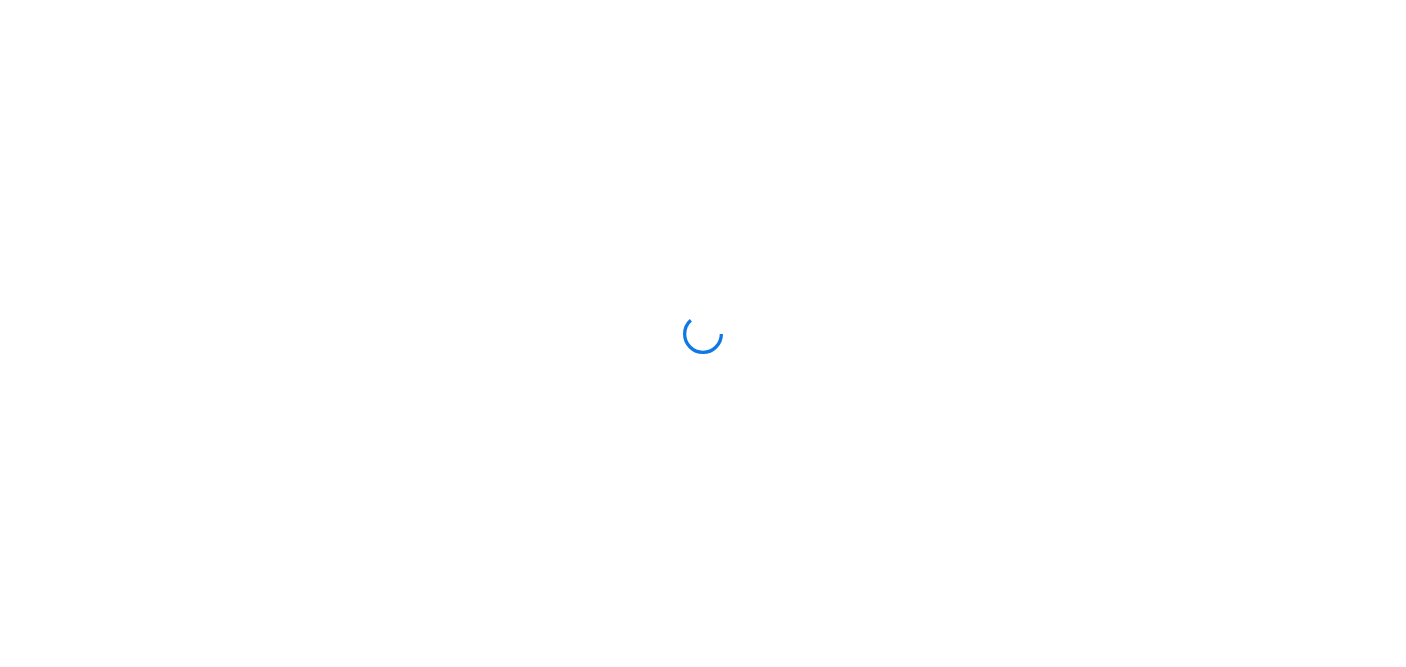 scroll, scrollTop: 0, scrollLeft: 0, axis: both 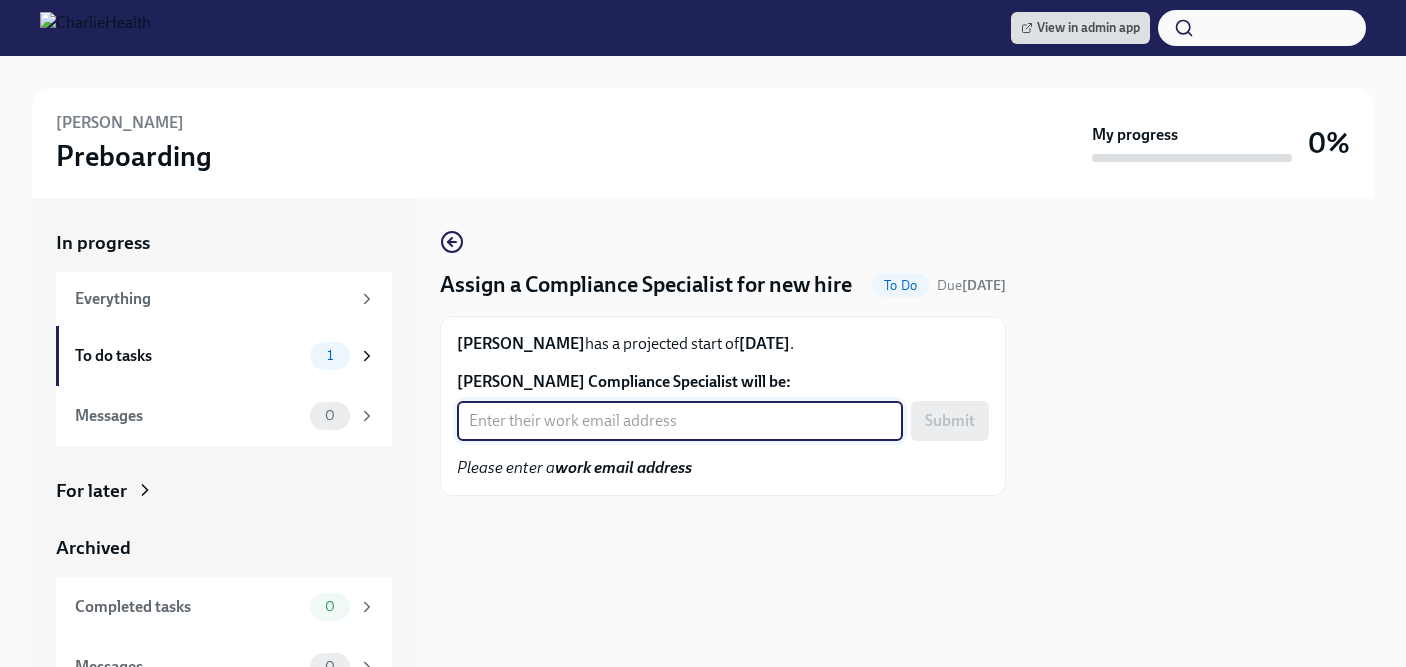 click on "[PERSON_NAME] Compliance Specialist will be:" at bounding box center [680, 421] 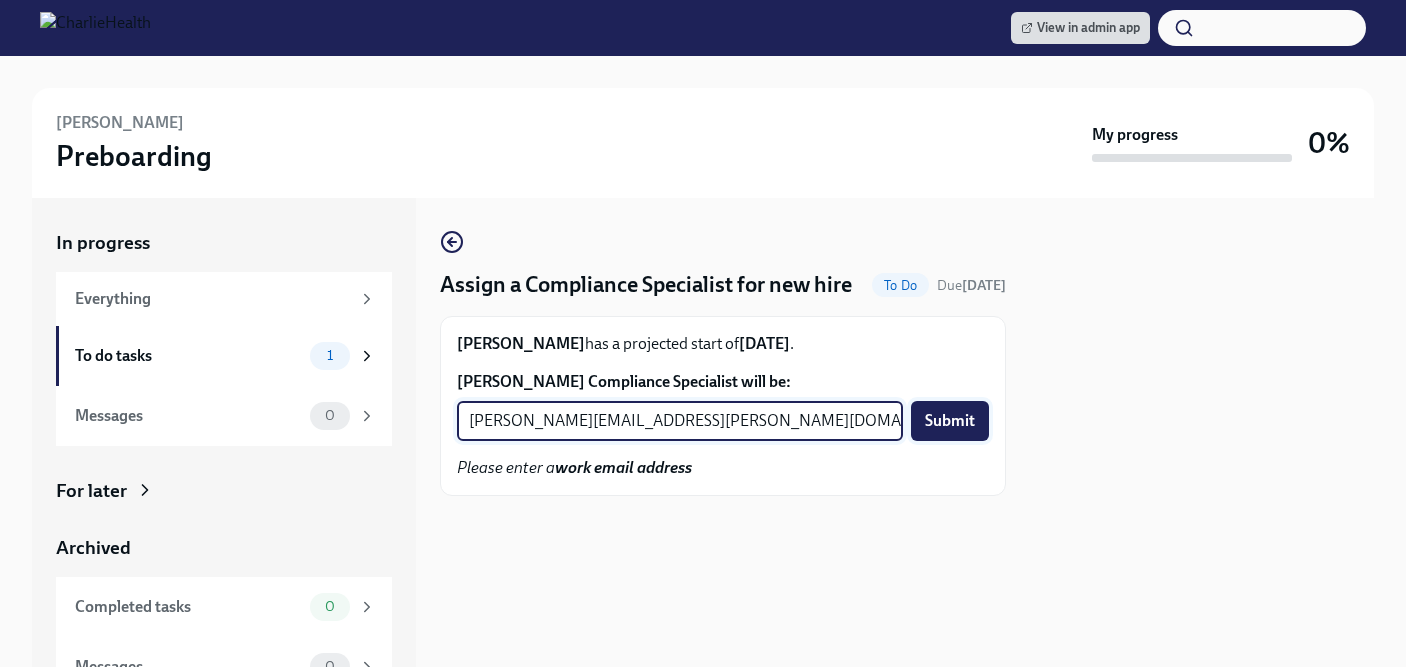 type on "[PERSON_NAME][EMAIL_ADDRESS][PERSON_NAME][DOMAIN_NAME]" 